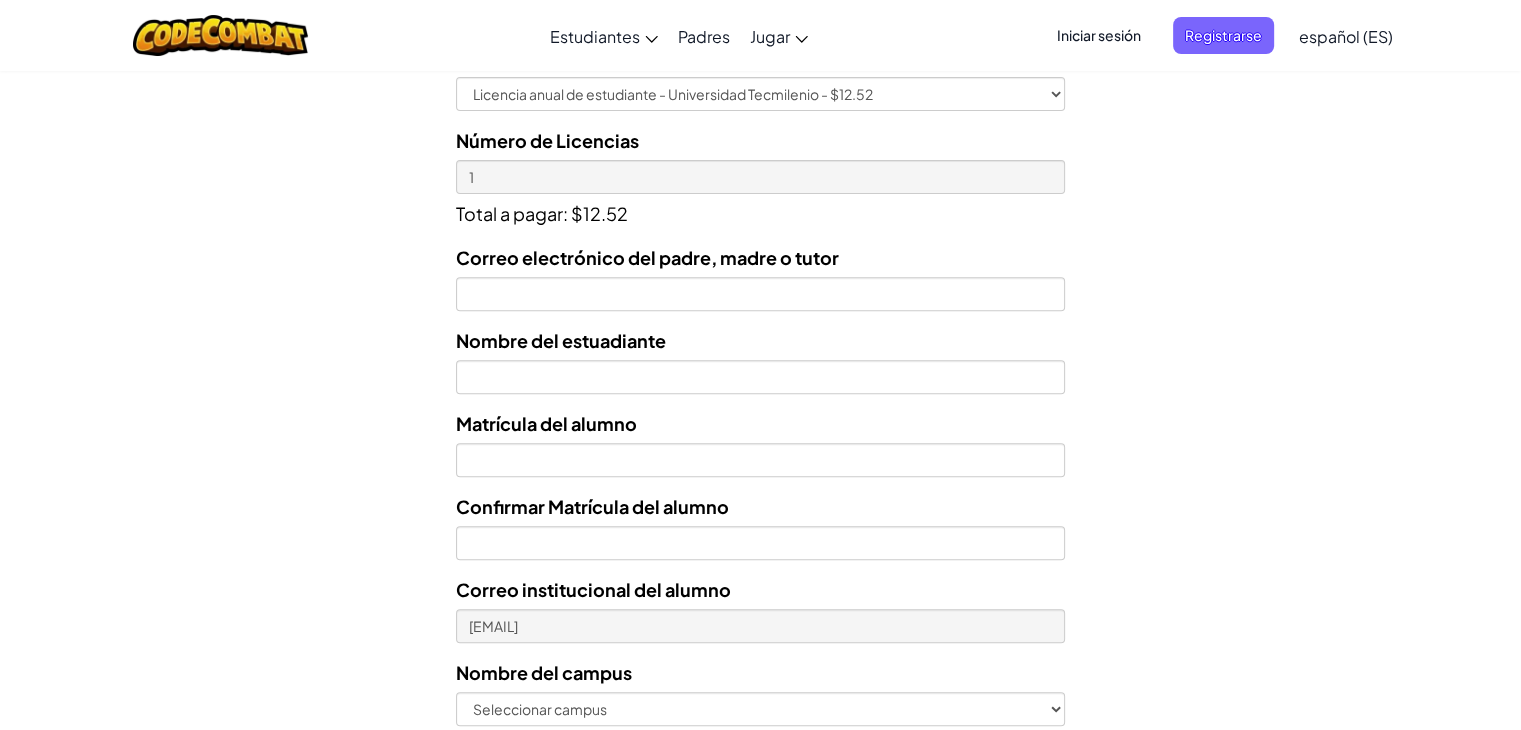 scroll, scrollTop: 720, scrollLeft: 0, axis: vertical 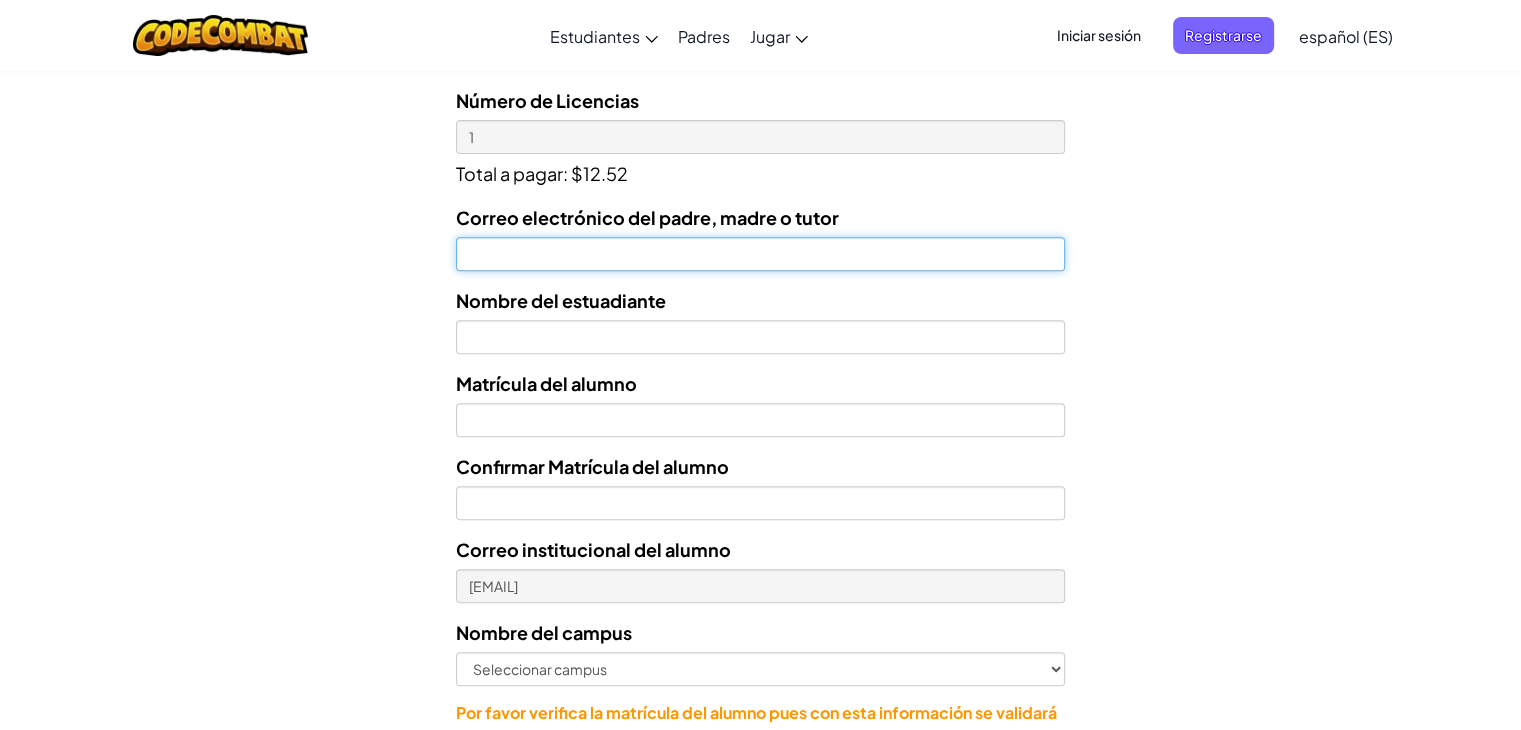click on "Correo electrónico del padre, madre o tutor" at bounding box center [760, 254] 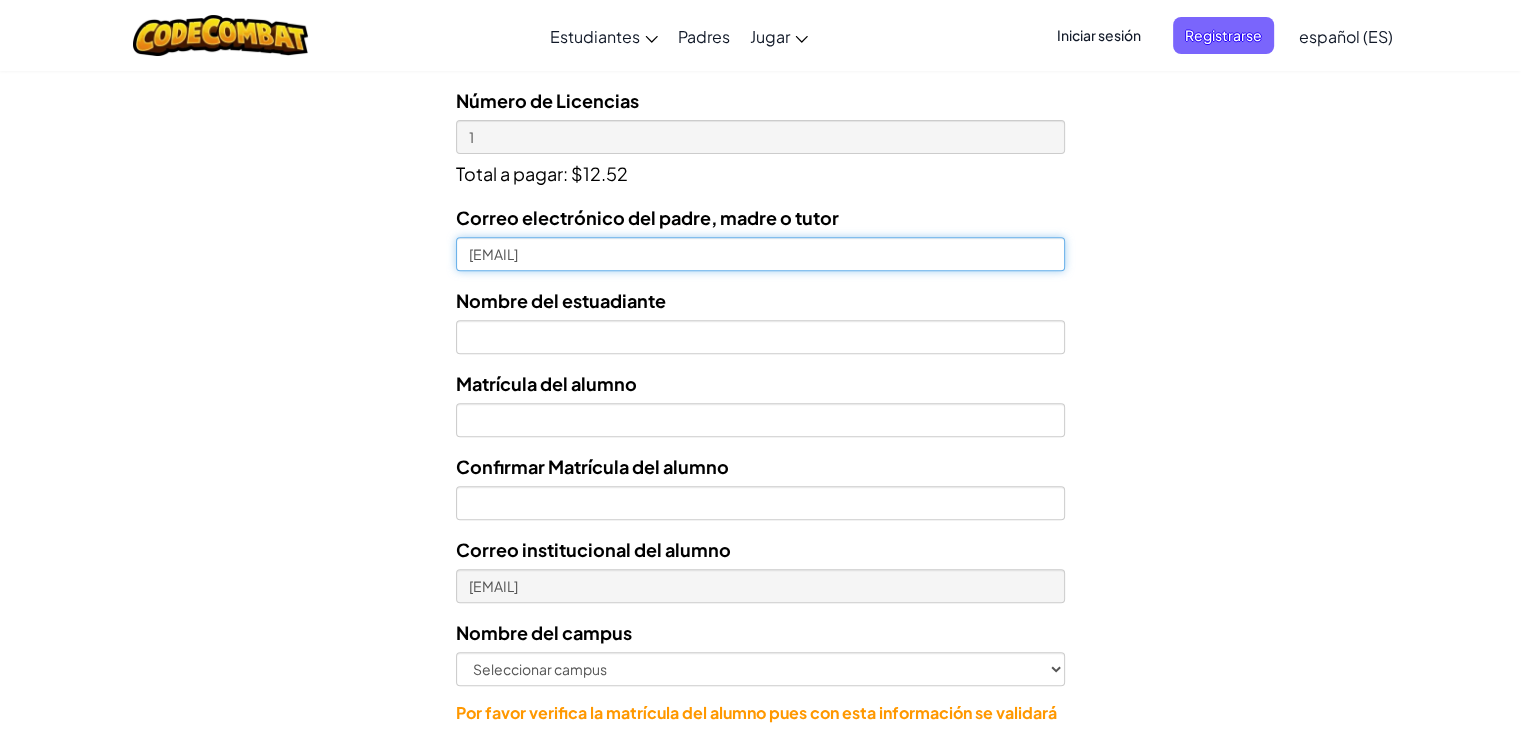 type on "[EMAIL]" 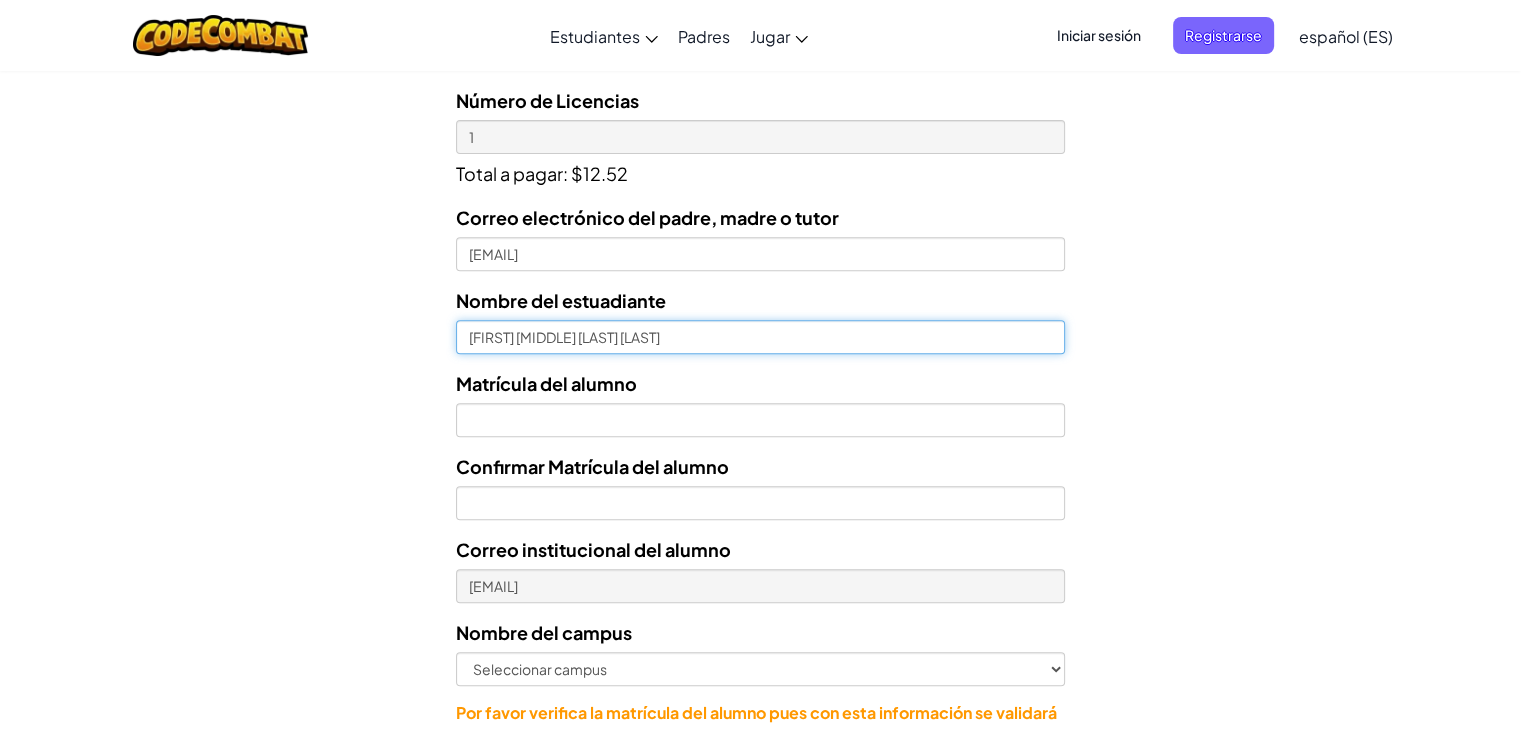 type on "[FIRST] [MIDDLE] [LAST] [LAST]" 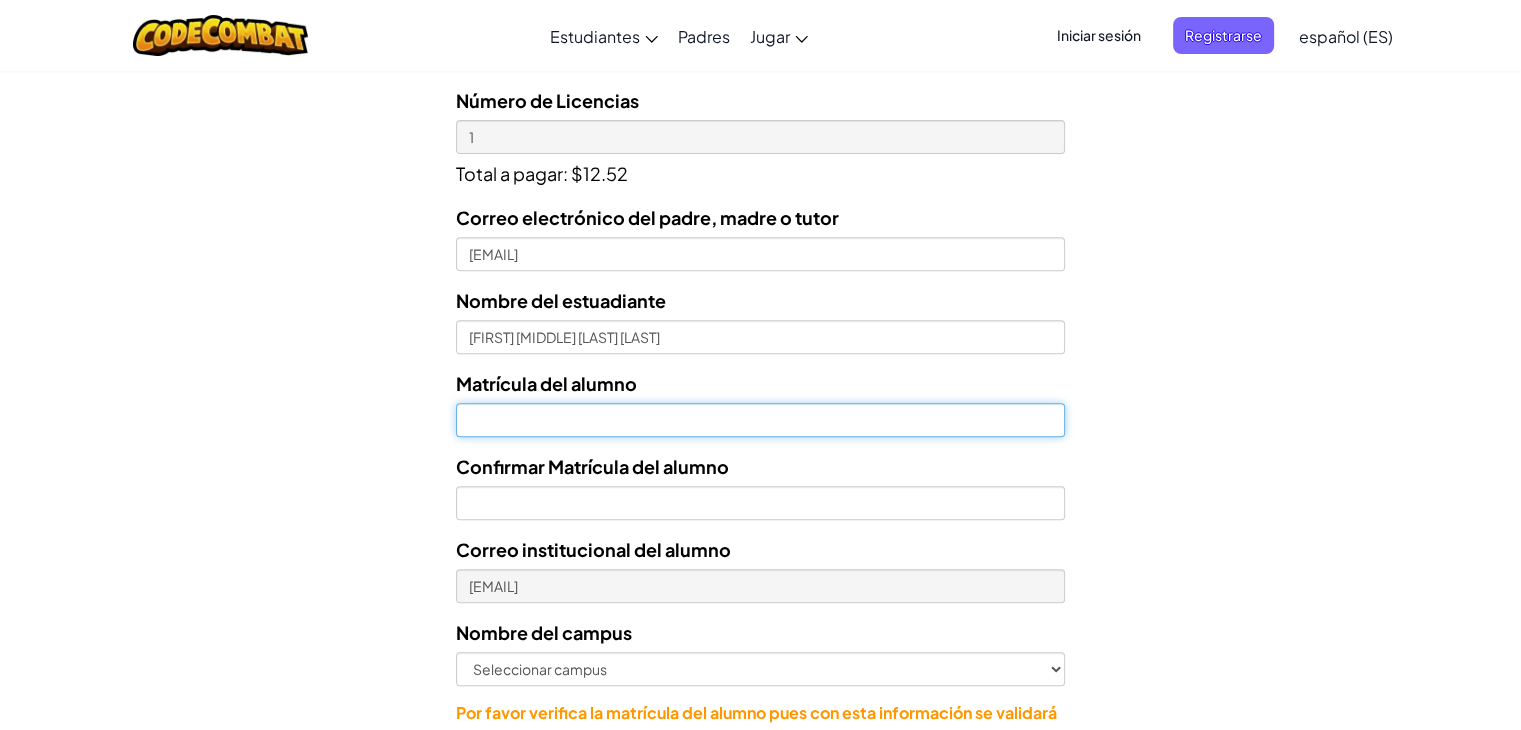 type on "t" 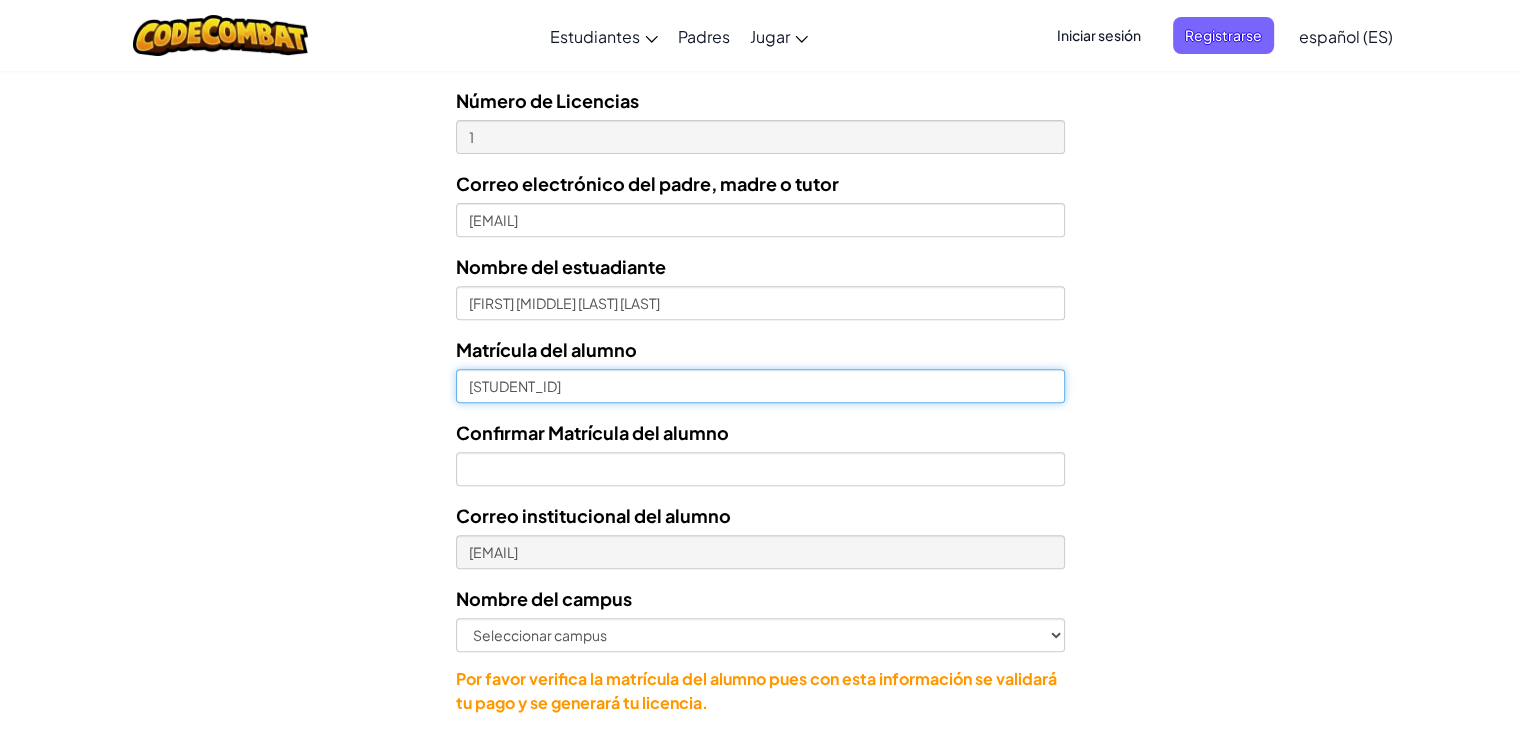 type on "[STUDENT_ID]" 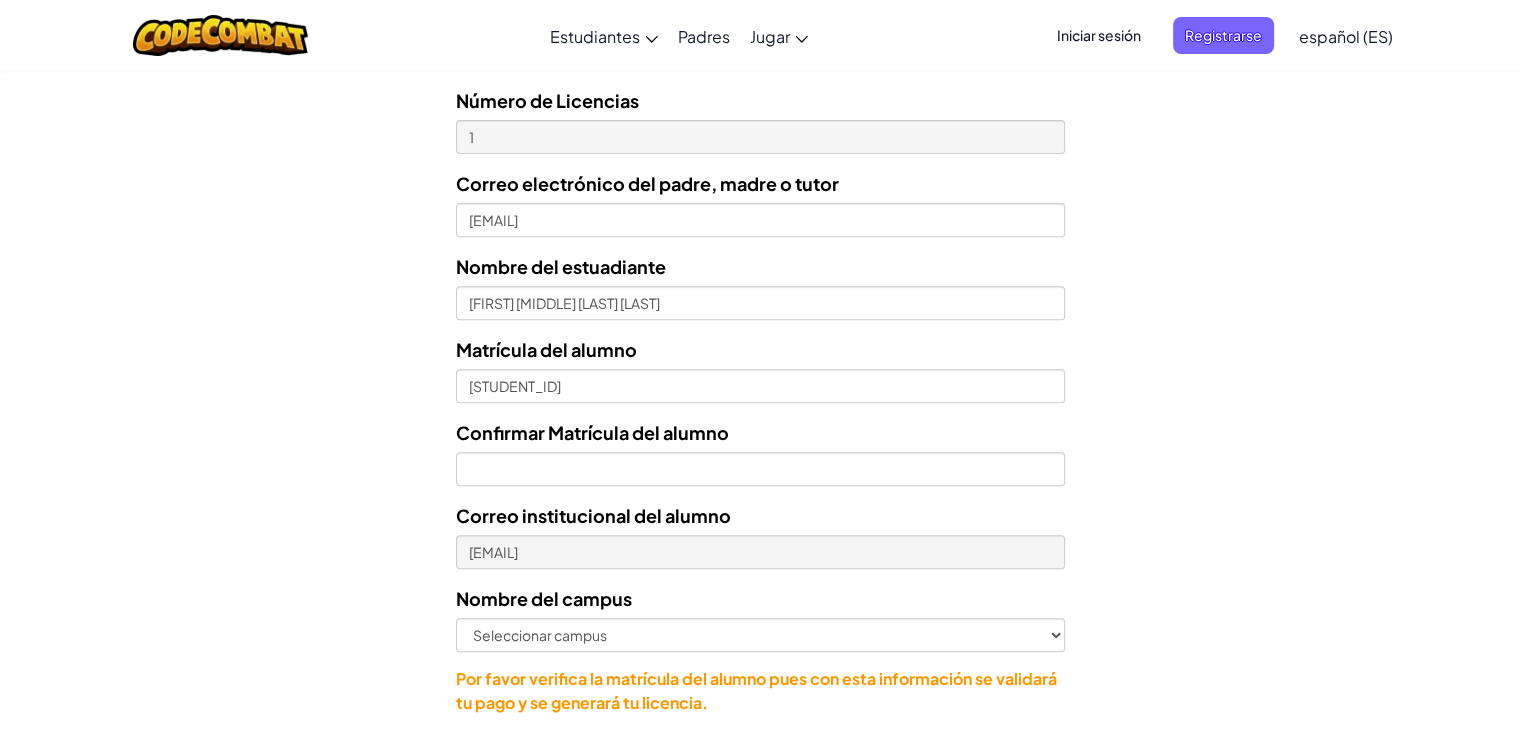 click on "Confirmar Matrícula del alumno" at bounding box center (760, 452) 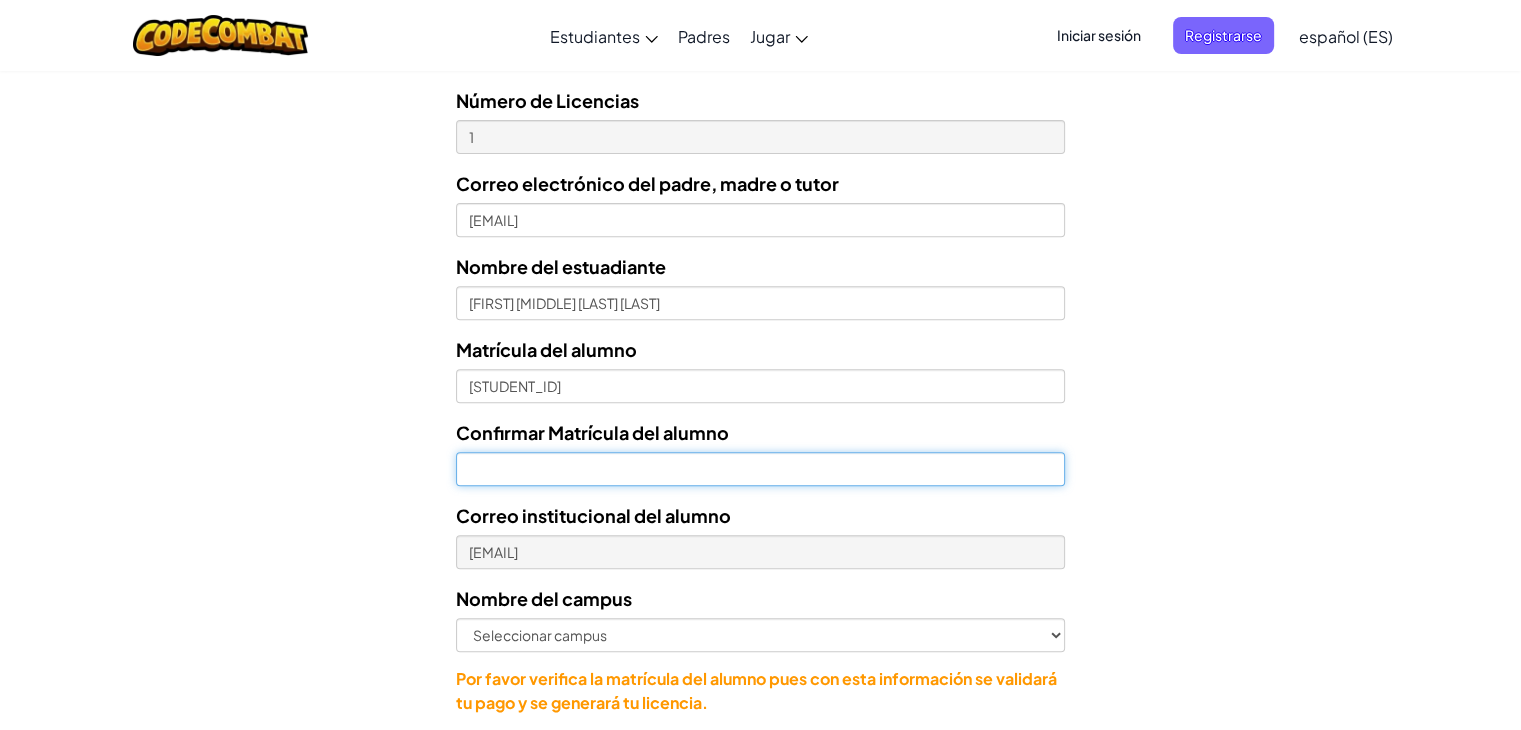 click on "Confirmar Matrícula del alumno" at bounding box center (760, 469) 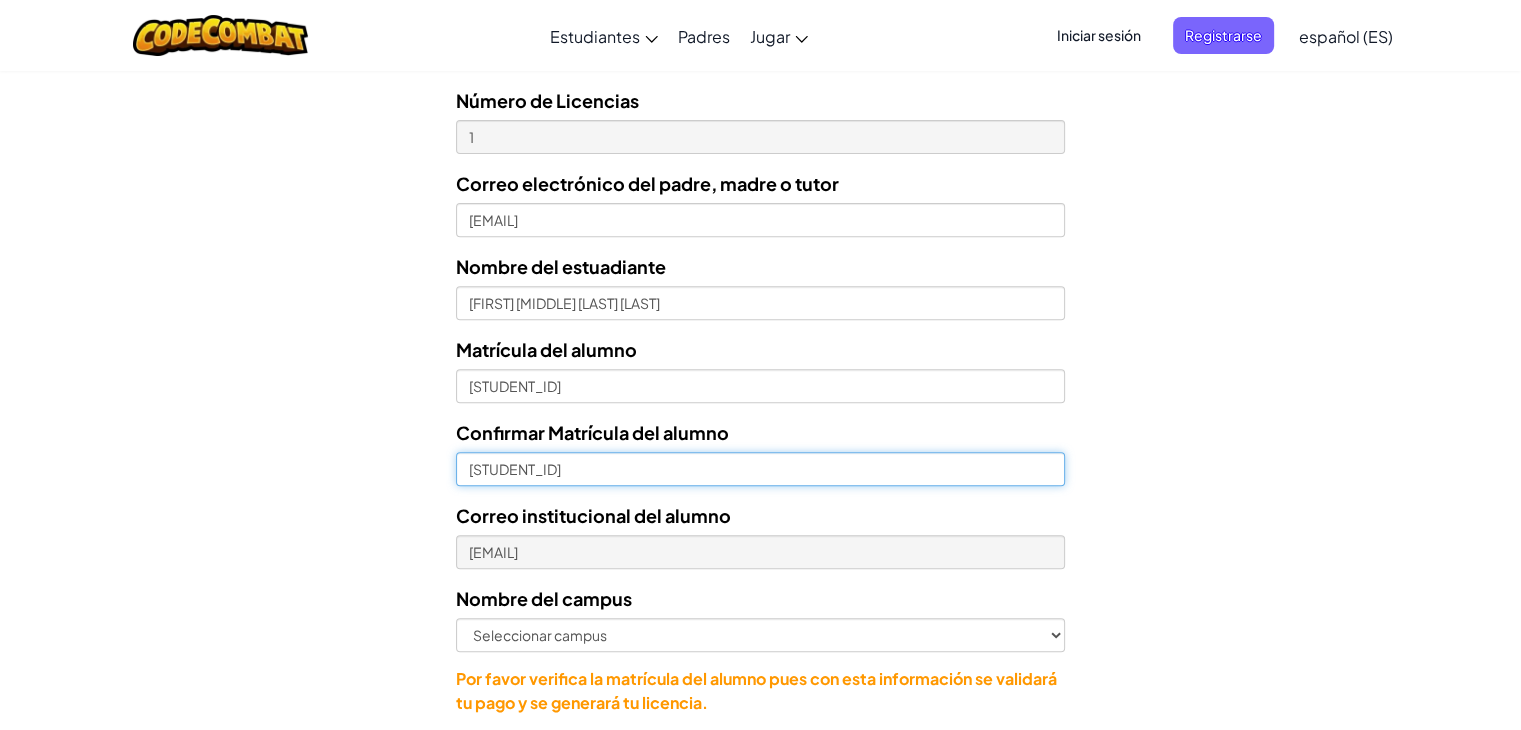 type on "[STUDENT_ID]" 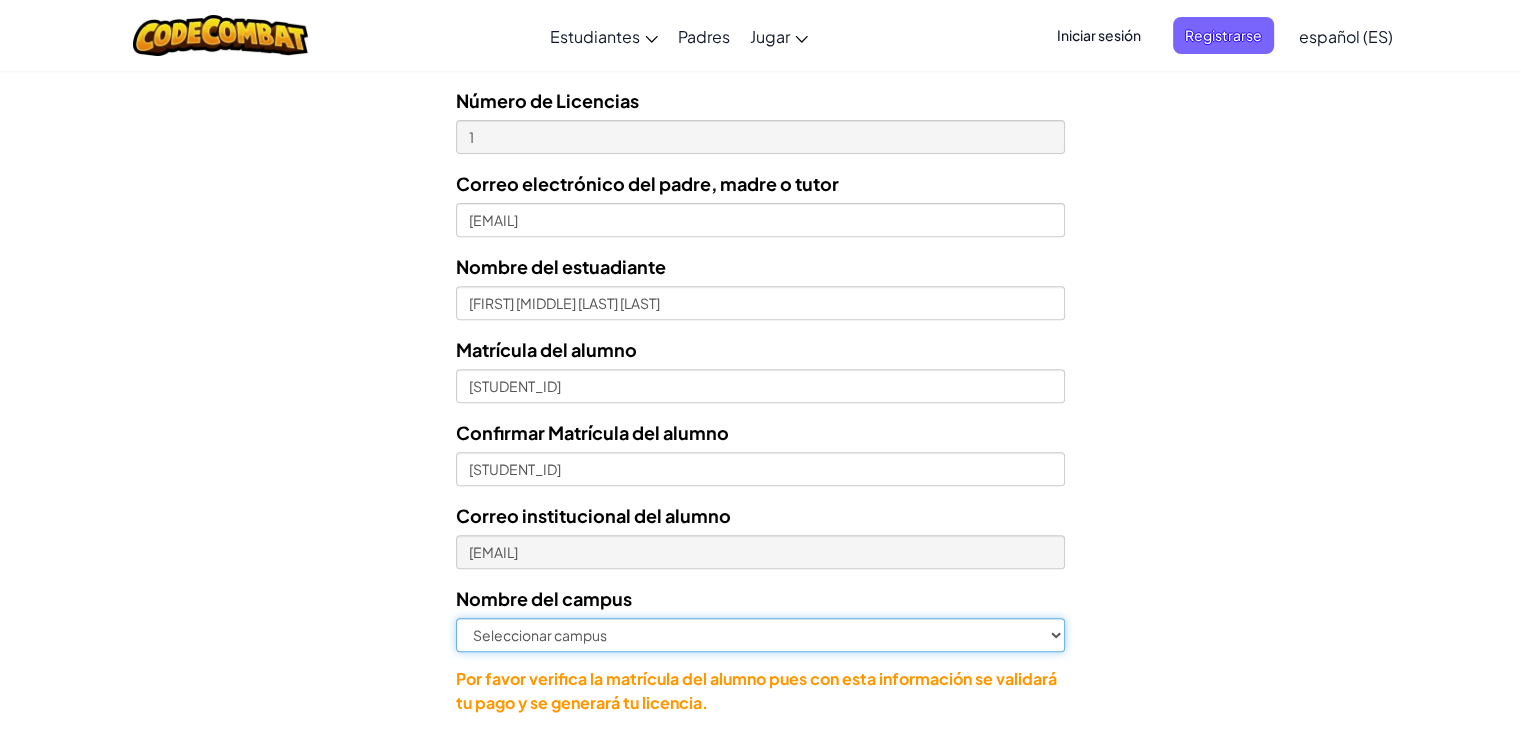 click on "Seleccionar campus
Cancún
Central
Chihuahua
Ciudad Juárez
Ciudad Obregón
Cuautitlán lzcalli
Cuernavaca
Culiacán
Cumbres
Durango
Ferrería
Guadalajara
Guadalupe
Hermosillo
Laguna
Las Torres
Los Mochis
Mazatlán
Morelia
Mérida
Nuevo Laredo
Online
Puebla
Querétaro
Reynosa
San Luis Potosí
San Nicolás
Toluca
Veracruz
Villahermosa
Zacatecas
Zapopan" at bounding box center (760, 635) 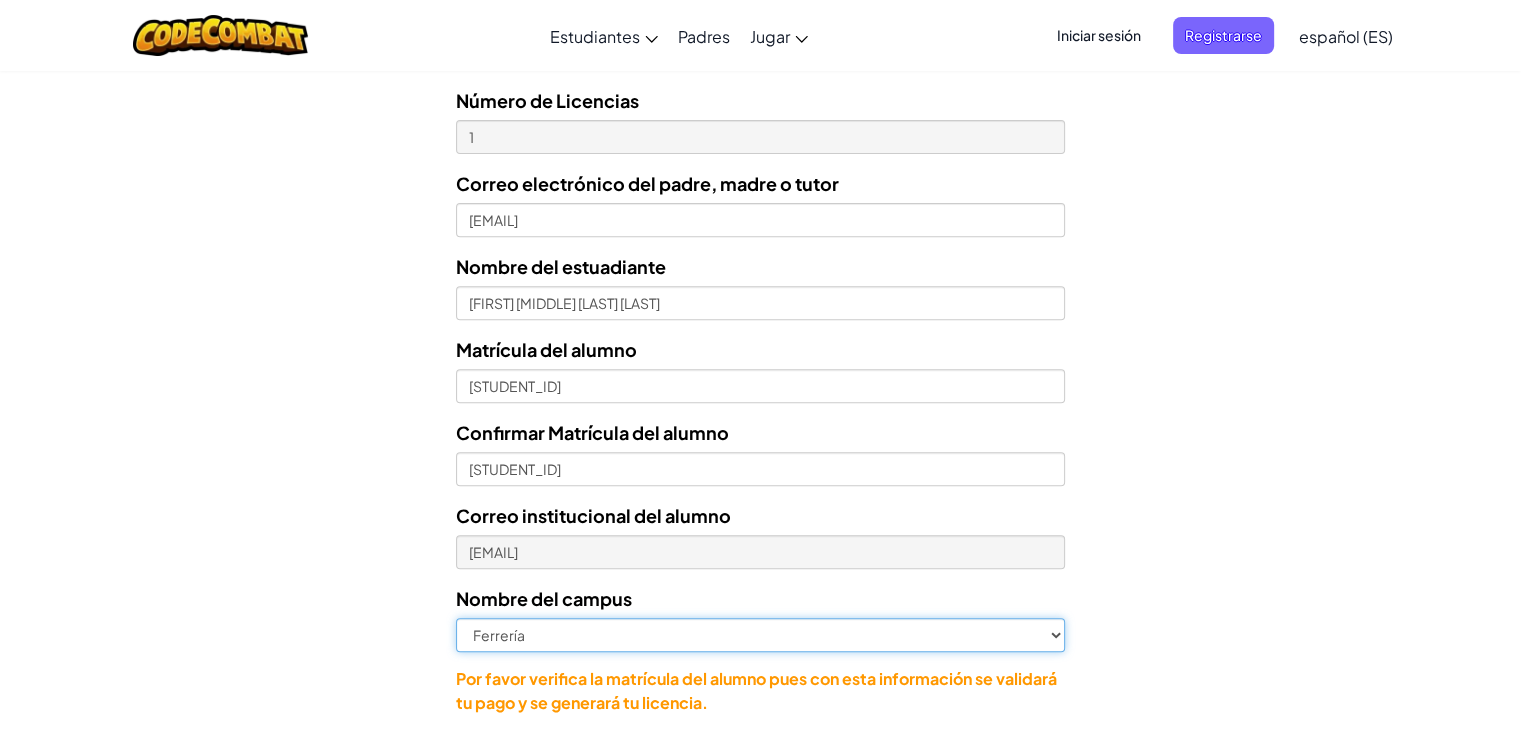 click on "Seleccionar campus
Cancún
Central
Chihuahua
Ciudad Juárez
Ciudad Obregón
Cuautitlán lzcalli
Cuernavaca
Culiacán
Cumbres
Durango
Ferrería
Guadalajara
Guadalupe
Hermosillo
Laguna
Las Torres
Los Mochis
Mazatlán
Morelia
Mérida
Nuevo Laredo
Online
Puebla
Querétaro
Reynosa
San Luis Potosí
San Nicolás
Toluca
Veracruz
Villahermosa
Zacatecas
Zapopan" at bounding box center [760, 635] 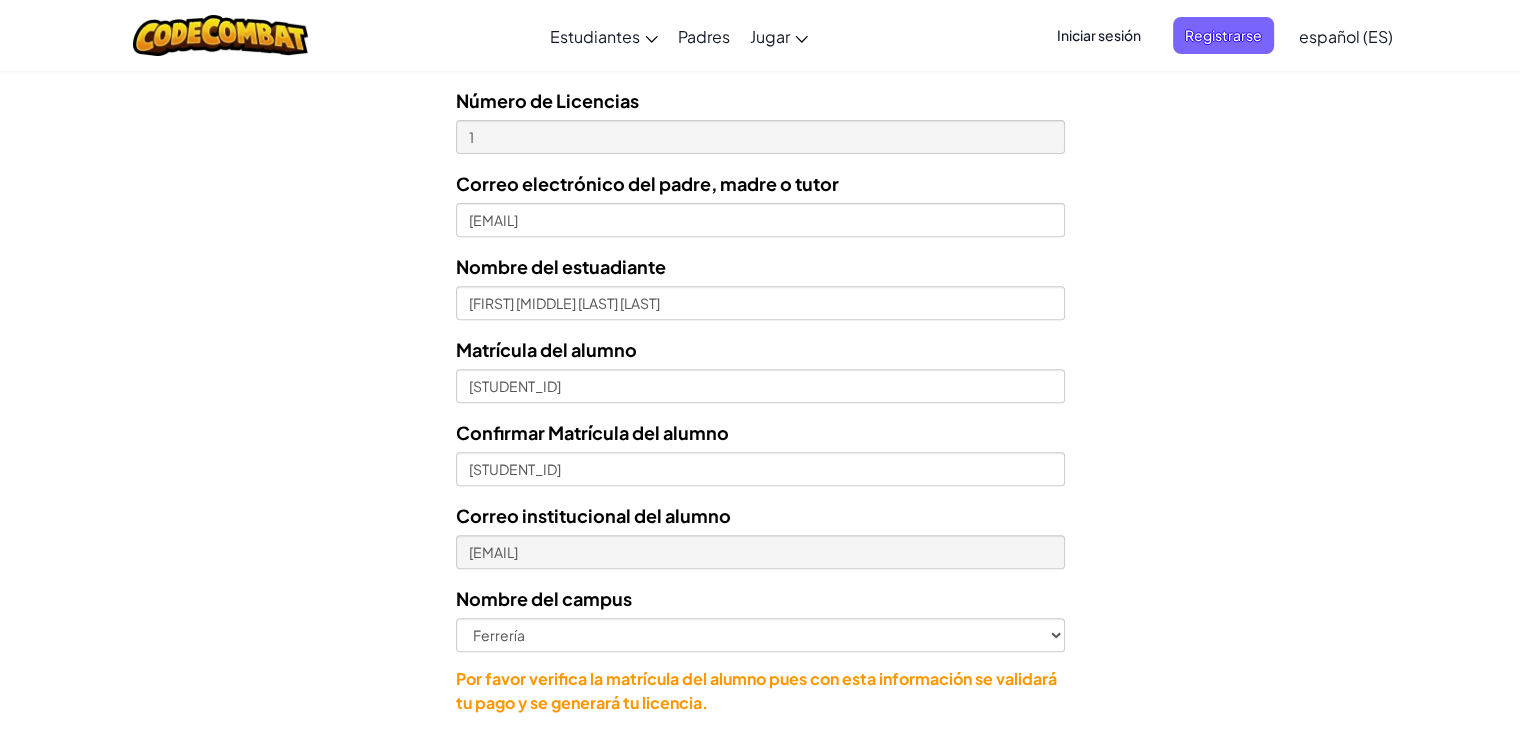 click on "Seleccionar licencia
Licencia anual de estudiante - Universidad Tecmilenio - $12.52
Número de Licencias   1     Correo electrónico del padre, madre o tutor   [EMAIL]   Nombre del estuadiante   [FIRST] [MIDDLE] [LAST] [LAST]   Matrícula del alumno   [STUDENT_ID]   Confirmar Matrícula del alumno   [STUDENT_ID]   Correo institucional del alumno   [EMAIL]   Nombre del campus
Seleccionar campus
Cancún
Central
Chihuahua
Ciudad Juárez
Ciudad Obregón
Cuautitlán lzcalli
Cuernavaca
Culiacán
Cumbres
Durango
Ferrería
Guadalajara
Guadalupe
Hermosillo
Laguna
Las Torres
Los Mochis
Morelia" at bounding box center (532, 403) 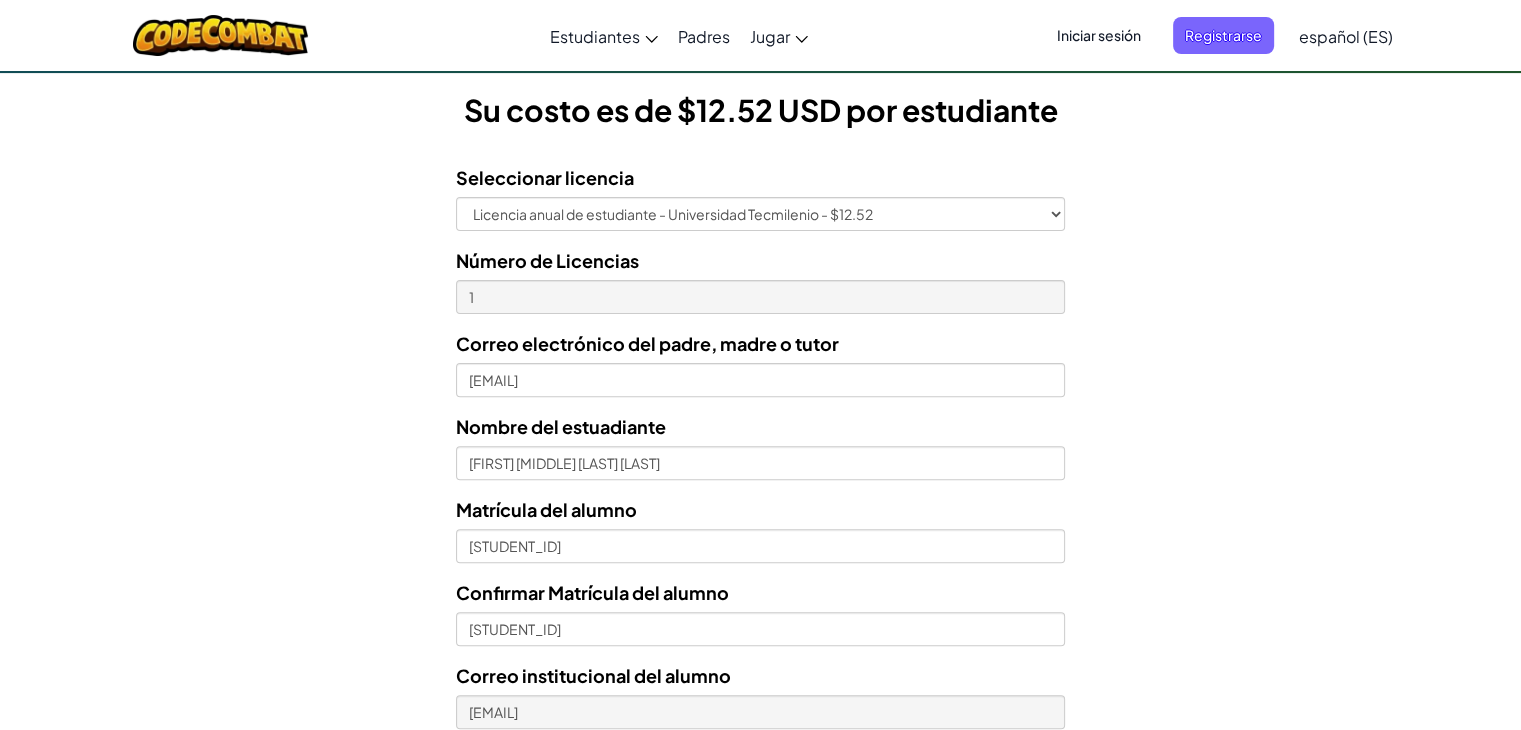 scroll, scrollTop: 600, scrollLeft: 0, axis: vertical 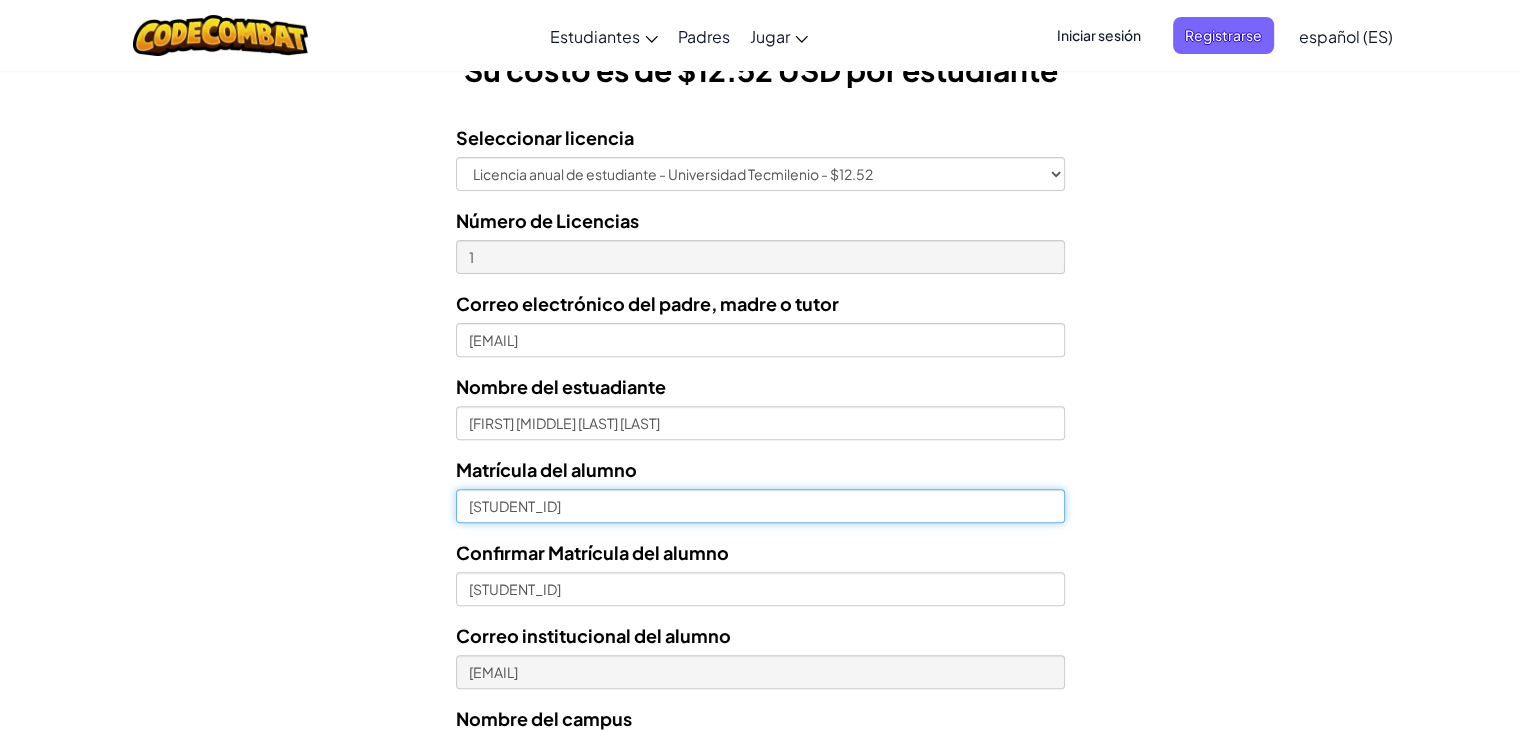 click on "[STUDENT_ID]" at bounding box center [760, 506] 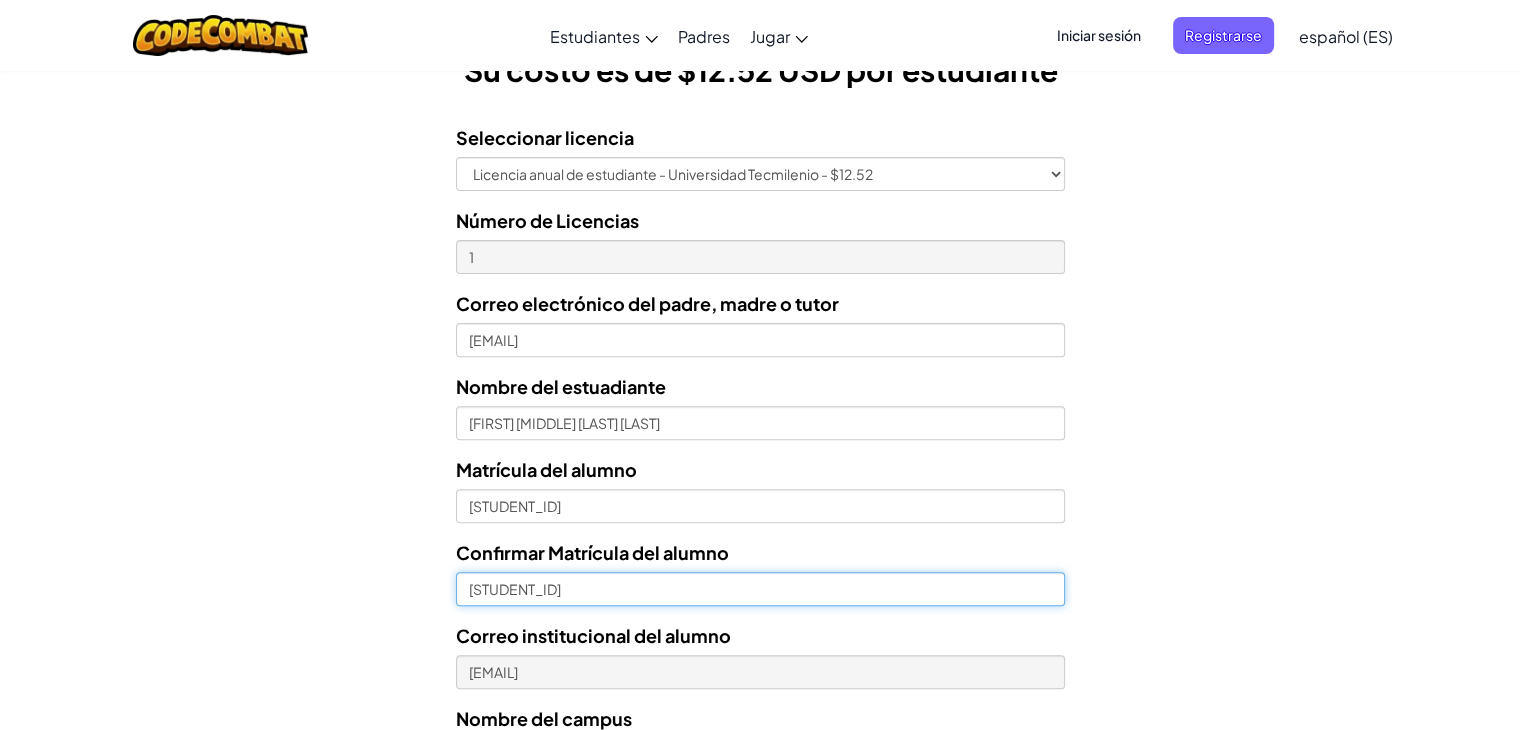 click on "[STUDENT_ID]" at bounding box center [760, 589] 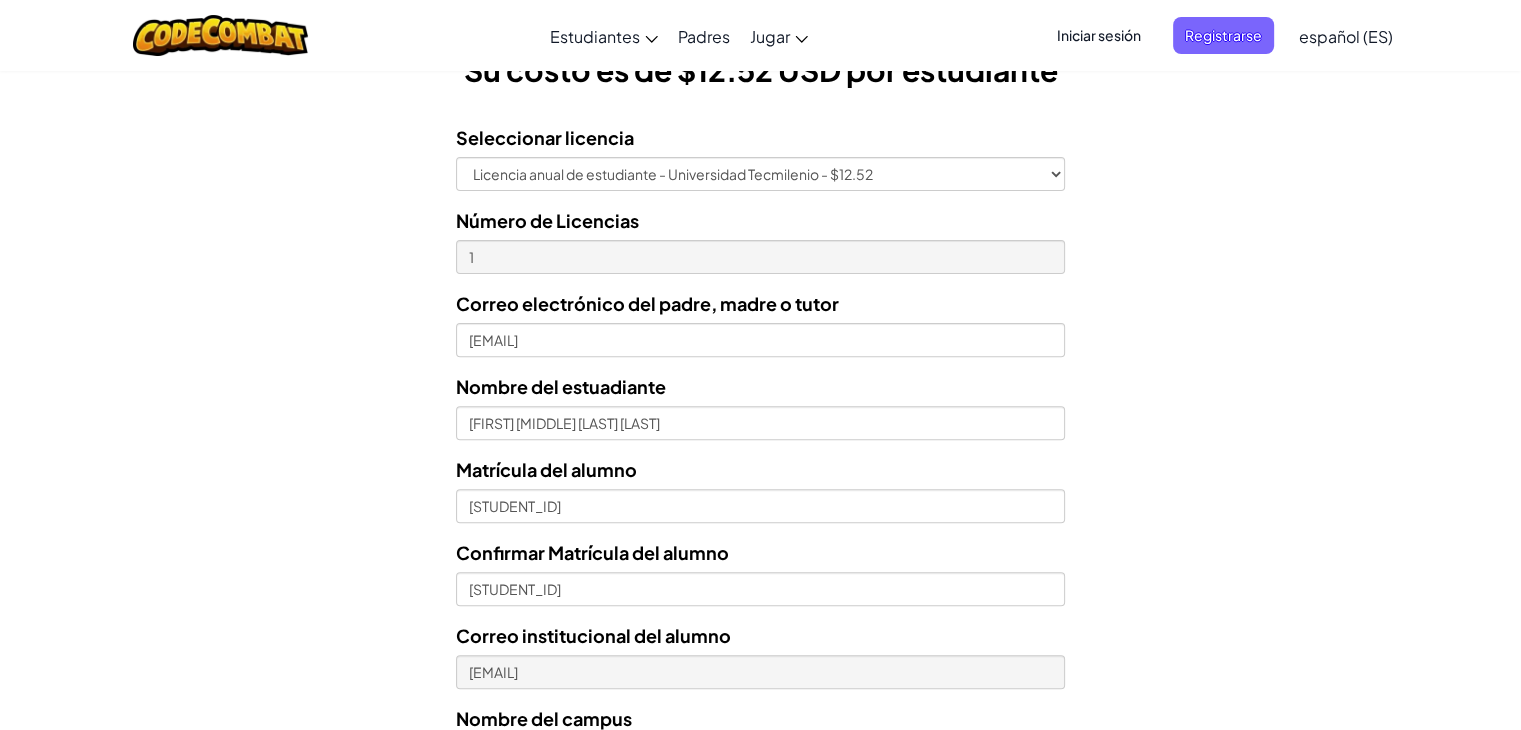 click on "Seleccionar licencia
Licencia anual de estudiante - Universidad Tecmilenio - $12.52
Número de Licencias   1     Correo electrónico del padre, madre o tutor   [EMAIL]   Nombre del estuadiante   [FIRST] [MIDDLE] [LAST] [LAST]   Matrícula del alumno   [STUDENT_ID]   Confirmar Matrícula del alumno   [STUDENT_ID]   Correo institucional del alumno   [EMAIL]   Nombre del campus
Seleccionar campus
Cancún
Central
Chihuahua
Ciudad Juárez
Ciudad Obregón
Cuautitlán lzcalli
Cuernavaca
Culiacán
Cumbres
Durango
Ferrería
Guadalajara
Guadalupe
Hermosillo
Laguna
Las Torres
Los Mochis
Mazatlán" at bounding box center [532, 523] 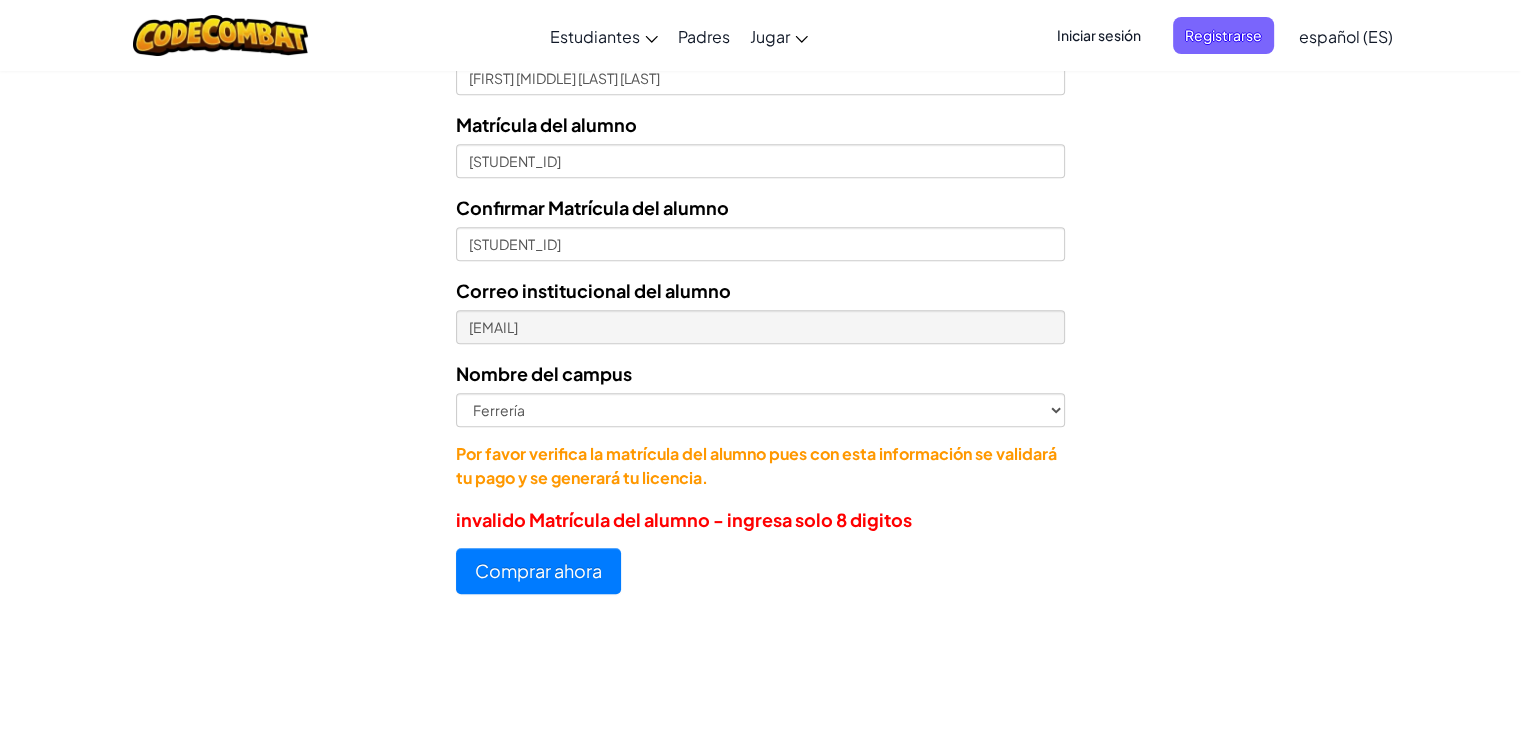 scroll, scrollTop: 1000, scrollLeft: 0, axis: vertical 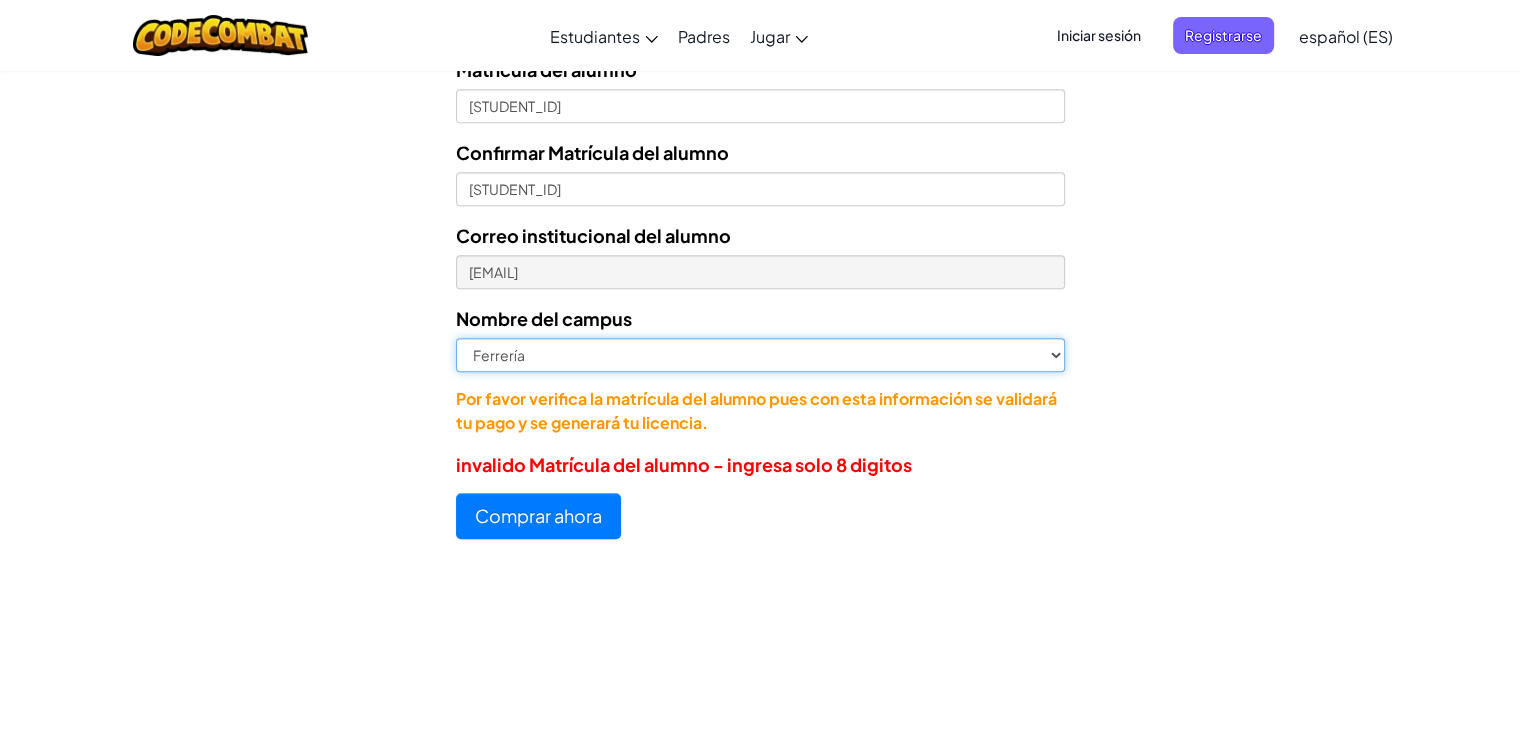 click on "Seleccionar campus
Cancún
Central
Chihuahua
Ciudad Juárez
Ciudad Obregón
Cuautitlán lzcalli
Cuernavaca
Culiacán
Cumbres
Durango
Ferrería
Guadalajara
Guadalupe
Hermosillo
Laguna
Las Torres
Los Mochis
Mazatlán
Morelia
Mérida
Nuevo Laredo
Online
Puebla
Querétaro
Reynosa
San Luis Potosí
San Nicolás
Toluca
Veracruz
Villahermosa
Zacatecas
Zapopan" at bounding box center (760, 355) 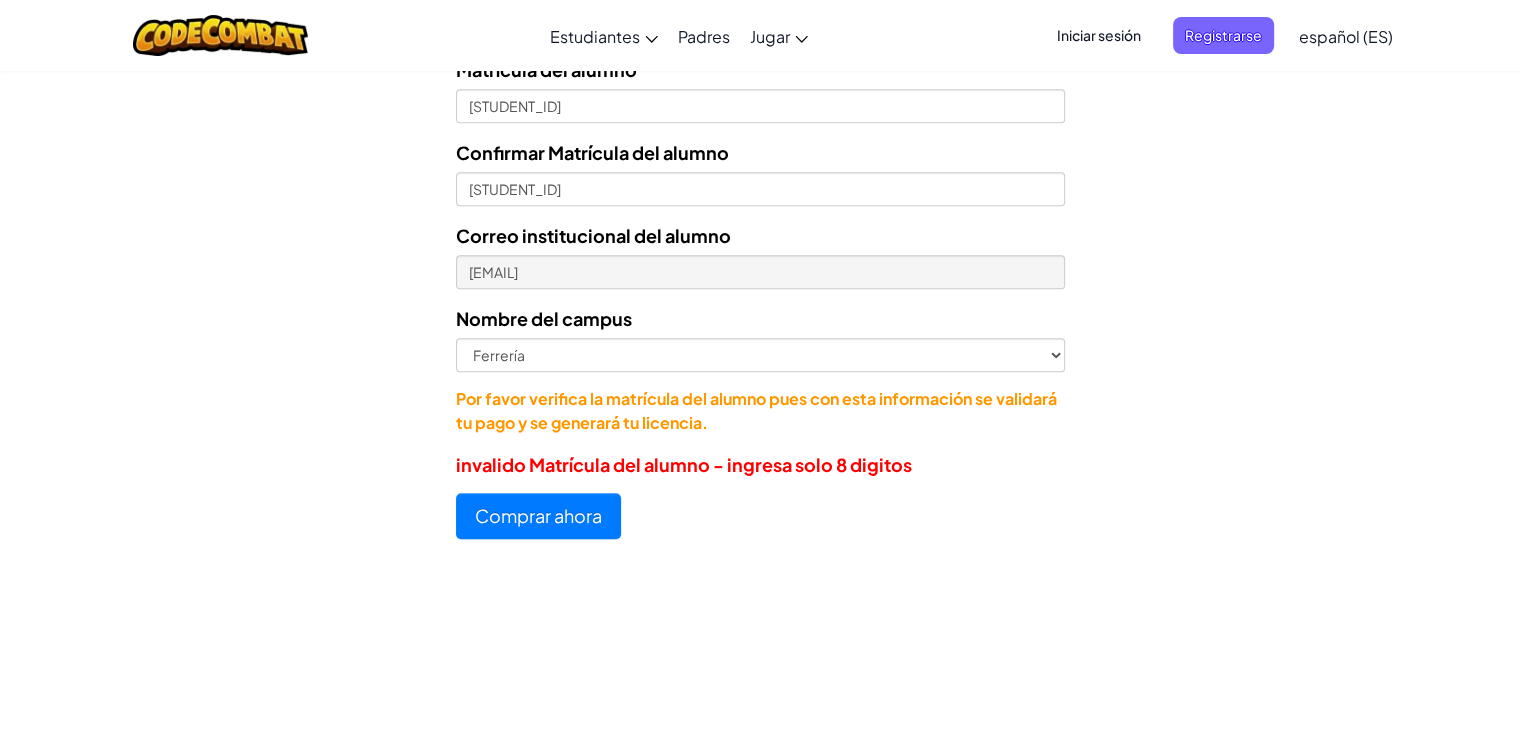 click on "Seleccionar licencia
Licencia anual de estudiante - Universidad Tecmilenio - $12.52
Número de Licencias   1     Correo electrónico del padre, madre o tutor   [EMAIL]   Nombre del estuadiante   [FIRST] [MIDDLE] [LAST] [LAST]   Matrícula del alumno   [STUDENT_ID]   Confirmar Matrícula del alumno   [STUDENT_ID]   Correo institucional del alumno   [EMAIL]   Nombre del campus
Seleccionar campus
Cancún
Central
Chihuahua
Ciudad Juárez
Ciudad Obregón
Cuautitlán lzcalli
Cuernavaca
Culiacán
Cumbres
Durango
Ferrería
Guadalajara
Guadalupe
Hermosillo
Laguna
Las Torres
Los Mochis
Mazatlán" at bounding box center [532, 123] 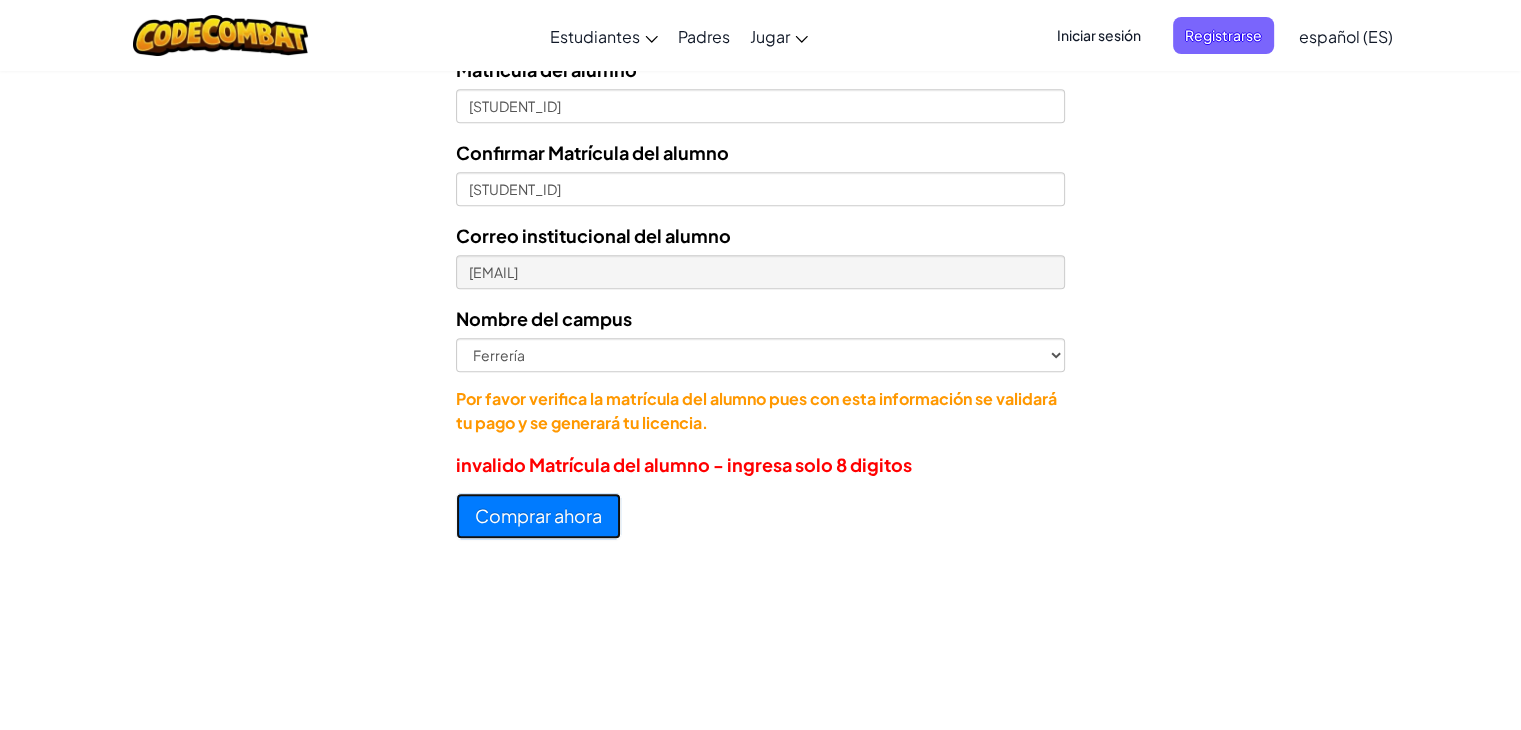 click on "Comprar ahora" at bounding box center [538, 516] 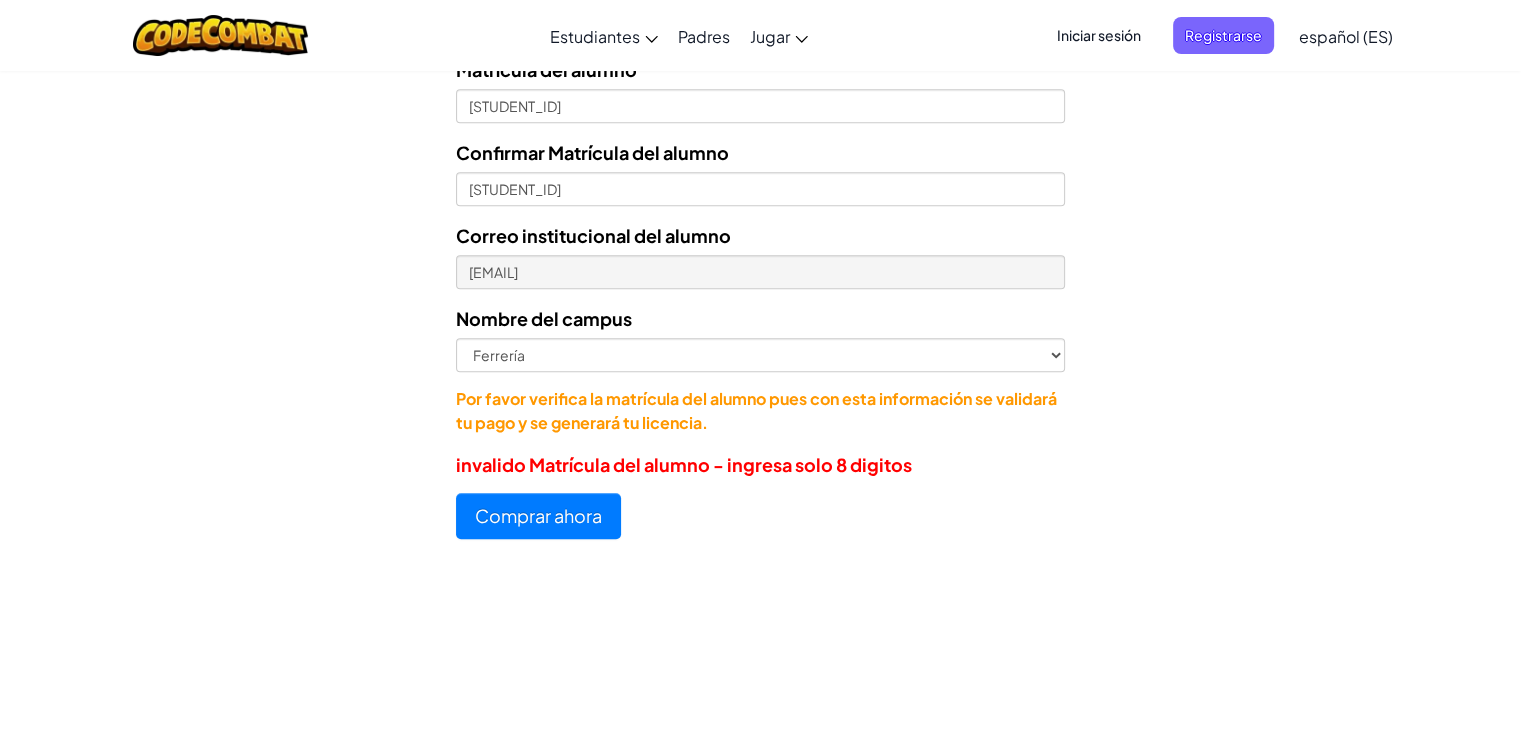 click on "Seleccionar licencia
Licencia anual de estudiante - Universidad Tecmilenio - $12.52
Número de Licencias   1     Correo electrónico del padre, madre o tutor   [EMAIL]   Nombre del estuadiante   [FIRST] [MIDDLE] [LAST] [LAST]   Matrícula del alumno   [STUDENT_ID]   Confirmar Matrícula del alumno   [STUDENT_ID]   Correo institucional del alumno   [EMAIL]   Nombre del campus
Seleccionar campus
Cancún
Central
Chihuahua
Ciudad Juárez
Ciudad Obregón
Cuautitlán lzcalli
Cuernavaca
Culiacán
Cumbres
Durango
Ferrería
Guadalajara
Guadalupe
Hermosillo
Laguna
Las Torres
Los Mochis
Mazatlán" at bounding box center [532, 123] 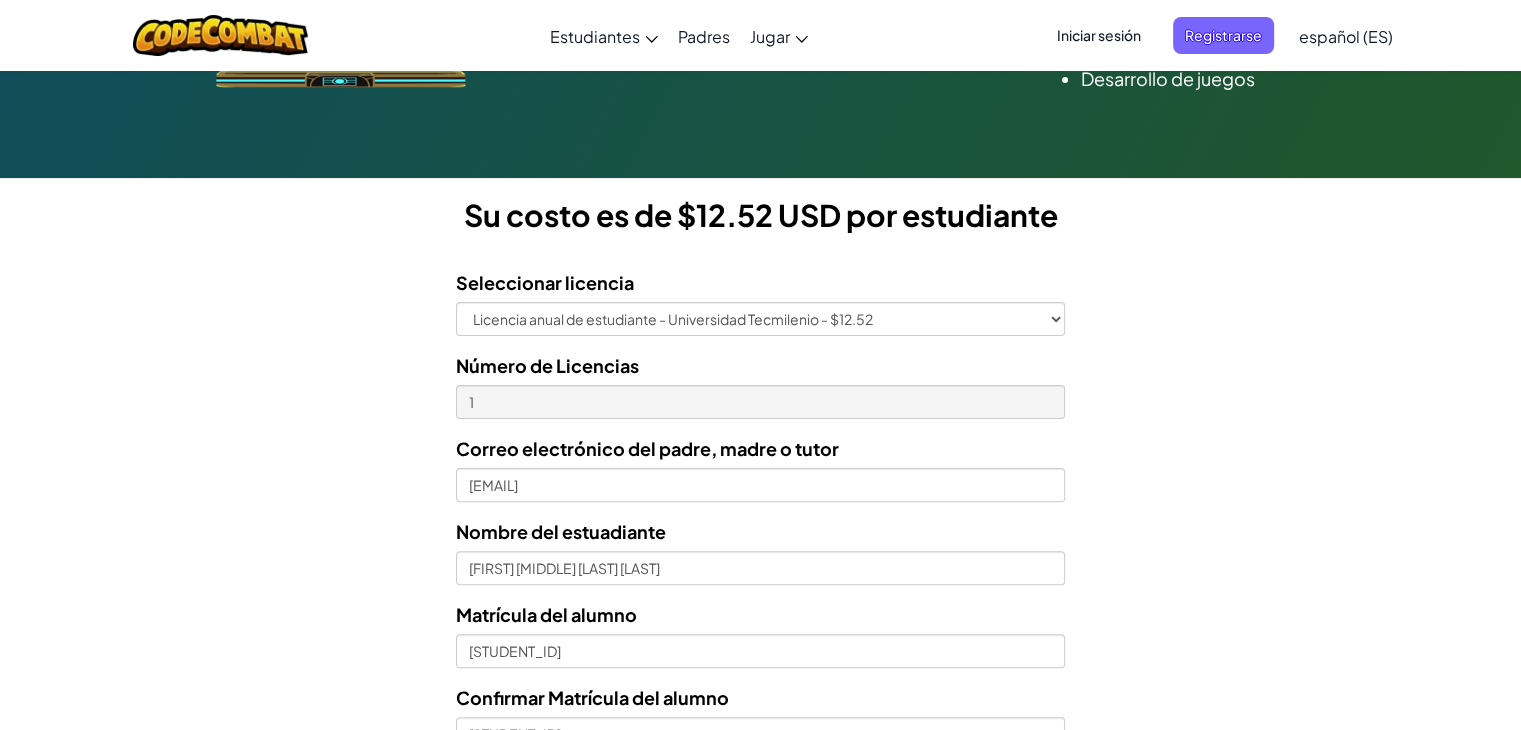scroll, scrollTop: 440, scrollLeft: 0, axis: vertical 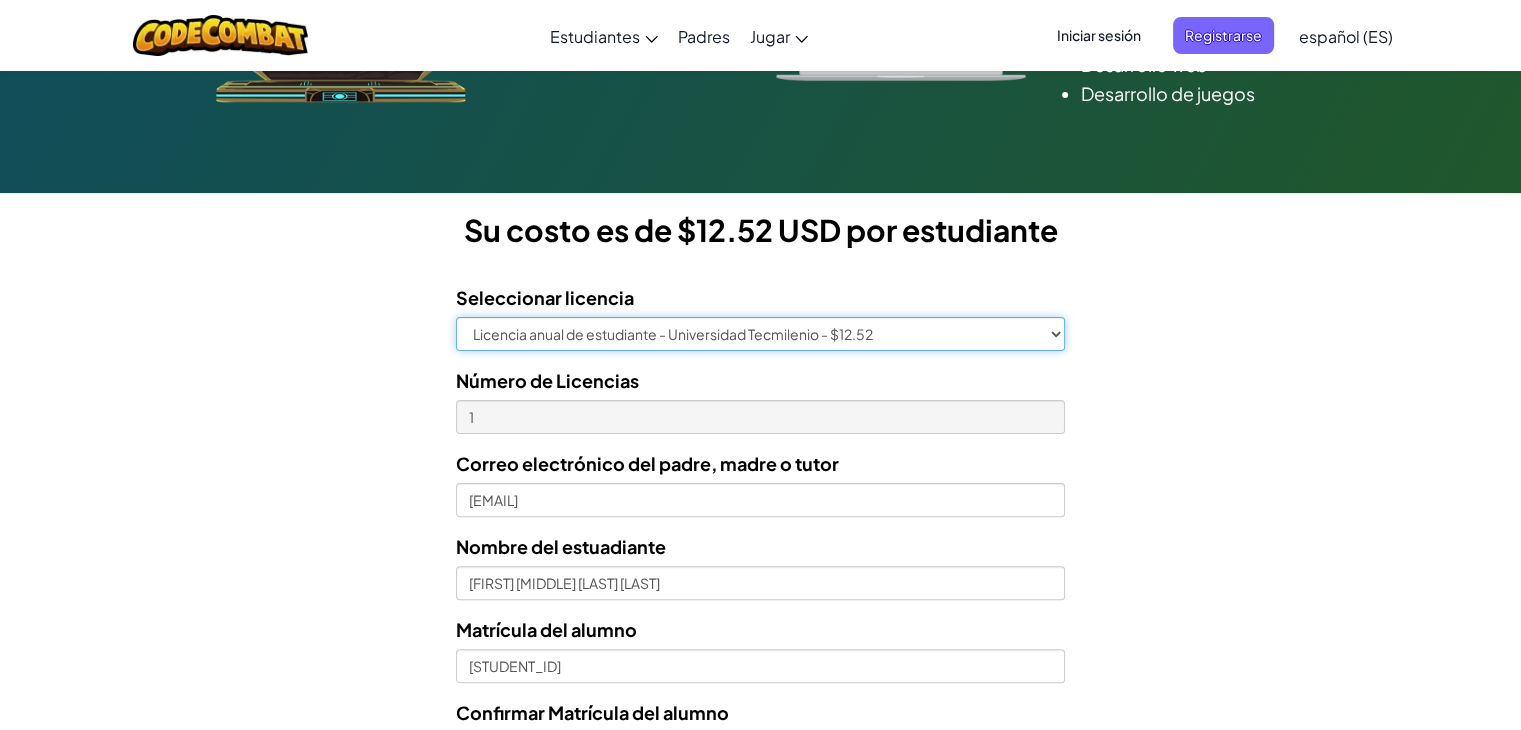 click on "Licencia anual de estudiante - Universidad Tecmilenio - $12.52" at bounding box center [760, 334] 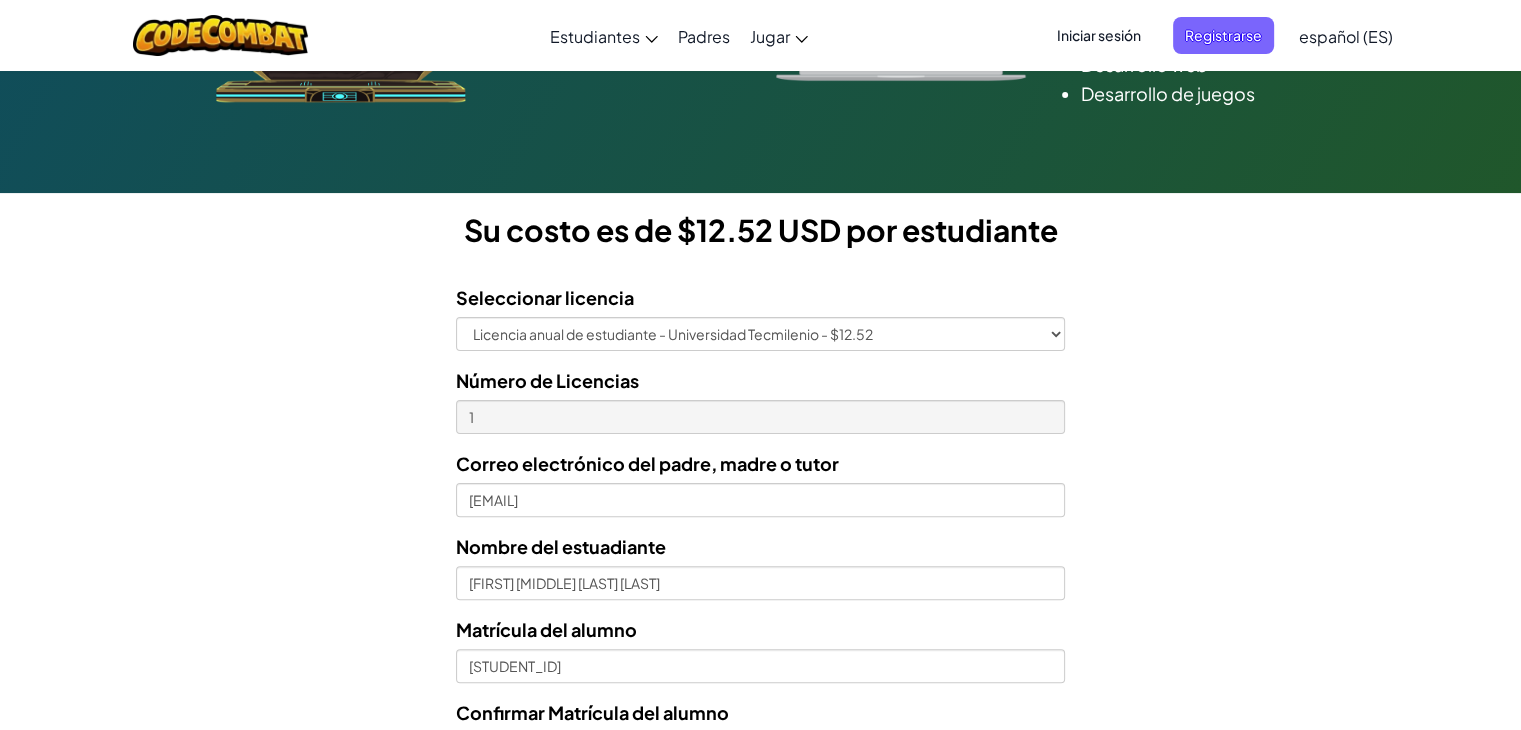 click on "Seleccionar licencia
Licencia anual de estudiante - Universidad Tecmilenio - $12.52
Número de Licencias   1     Correo electrónico del padre, madre o tutor   [EMAIL]   Nombre del estuadiante   [FIRST] [MIDDLE] [LAST] [LAST]   Matrícula del alumno   [STUDENT_ID]   Confirmar Matrícula del alumno   [STUDENT_ID]   Correo institucional del alumno   [EMAIL]   Nombre del campus
Seleccionar campus
Cancún
Central
Chihuahua
Ciudad Juárez
Ciudad Obregón
Cuautitlán lzcalli
Cuernavaca
Culiacán
Cumbres
Durango
Ferrería
Guadalajara
Guadalupe
Hermosillo
Laguna
Las Torres
Los Mochis
Mazatlán" at bounding box center (532, 683) 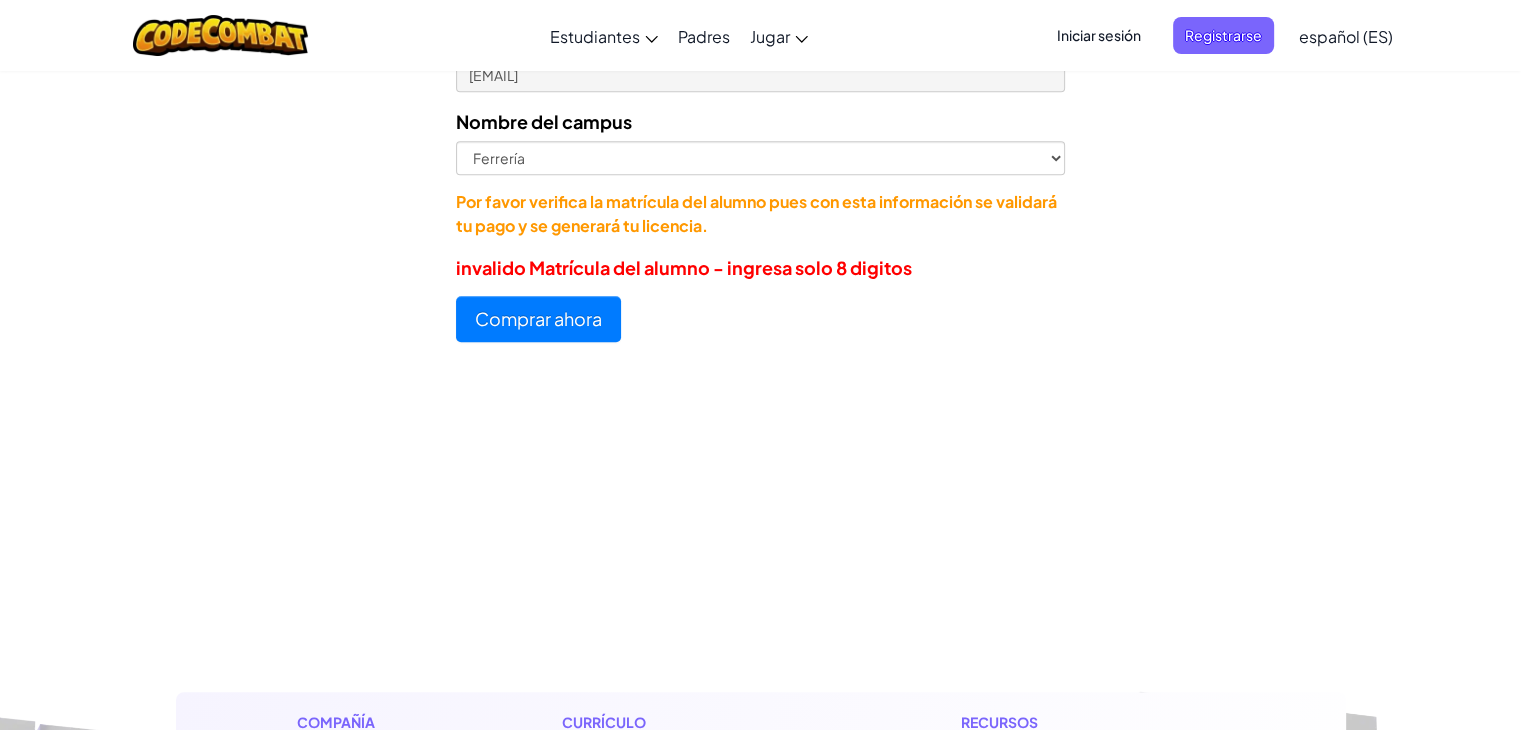 scroll, scrollTop: 1240, scrollLeft: 0, axis: vertical 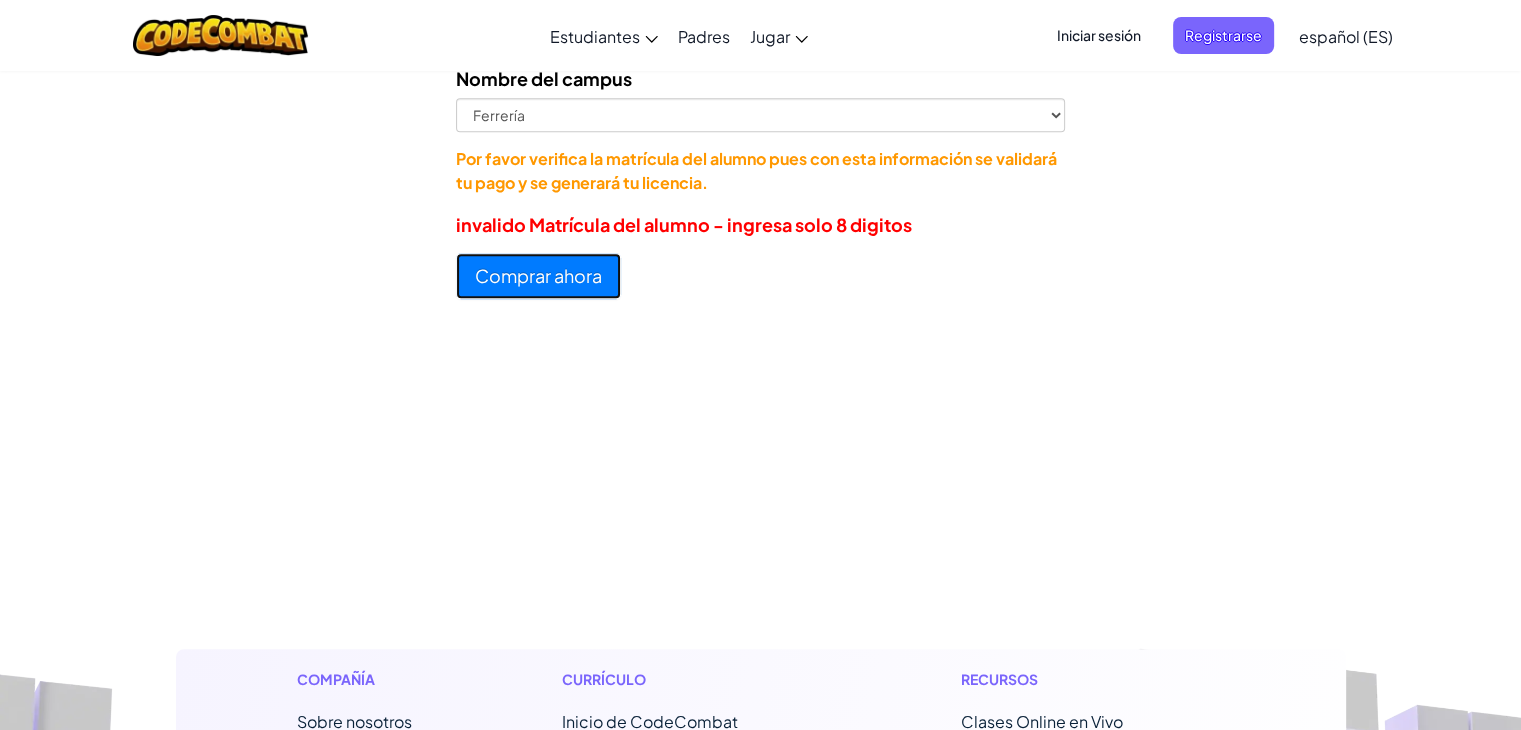 click on "Comprar ahora" at bounding box center (538, 276) 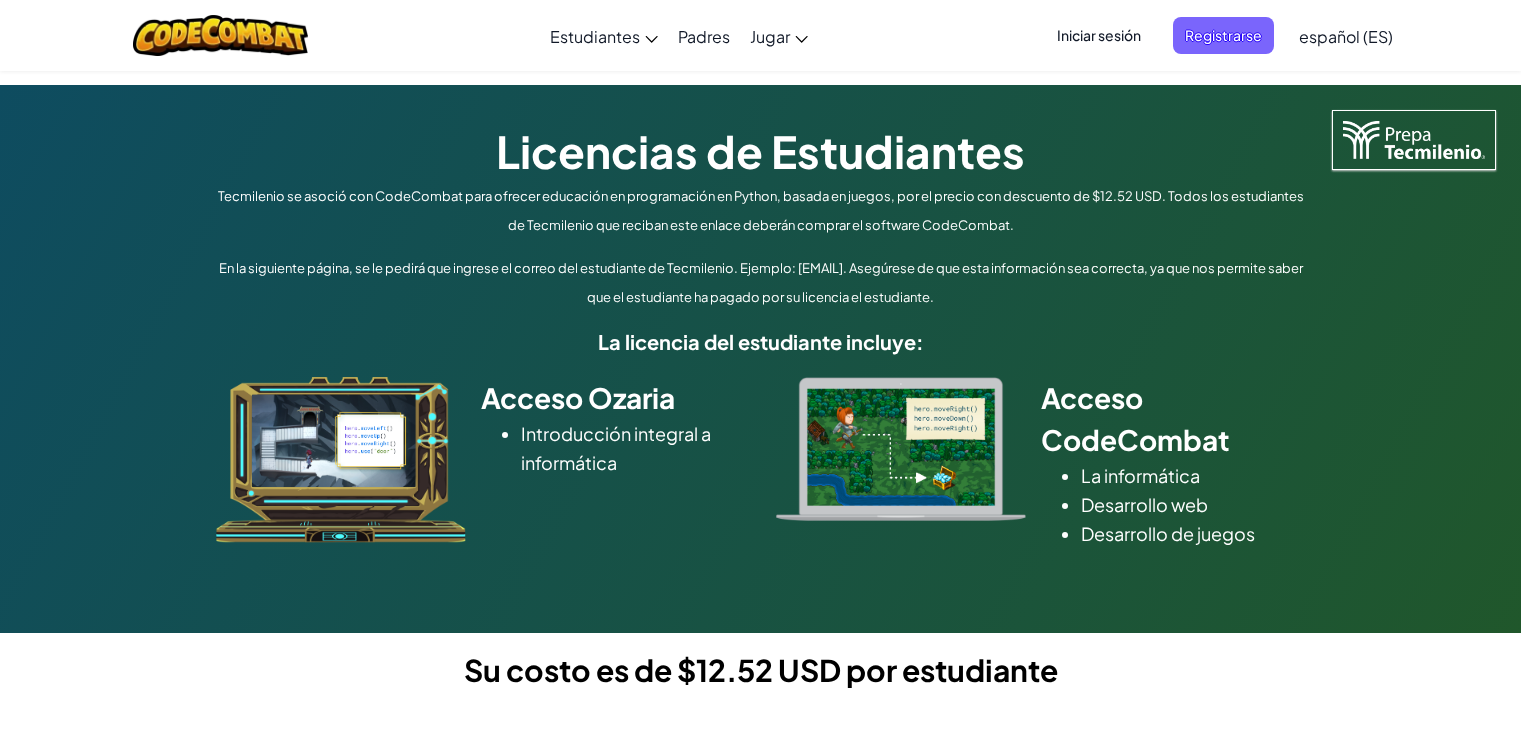 scroll, scrollTop: 0, scrollLeft: 0, axis: both 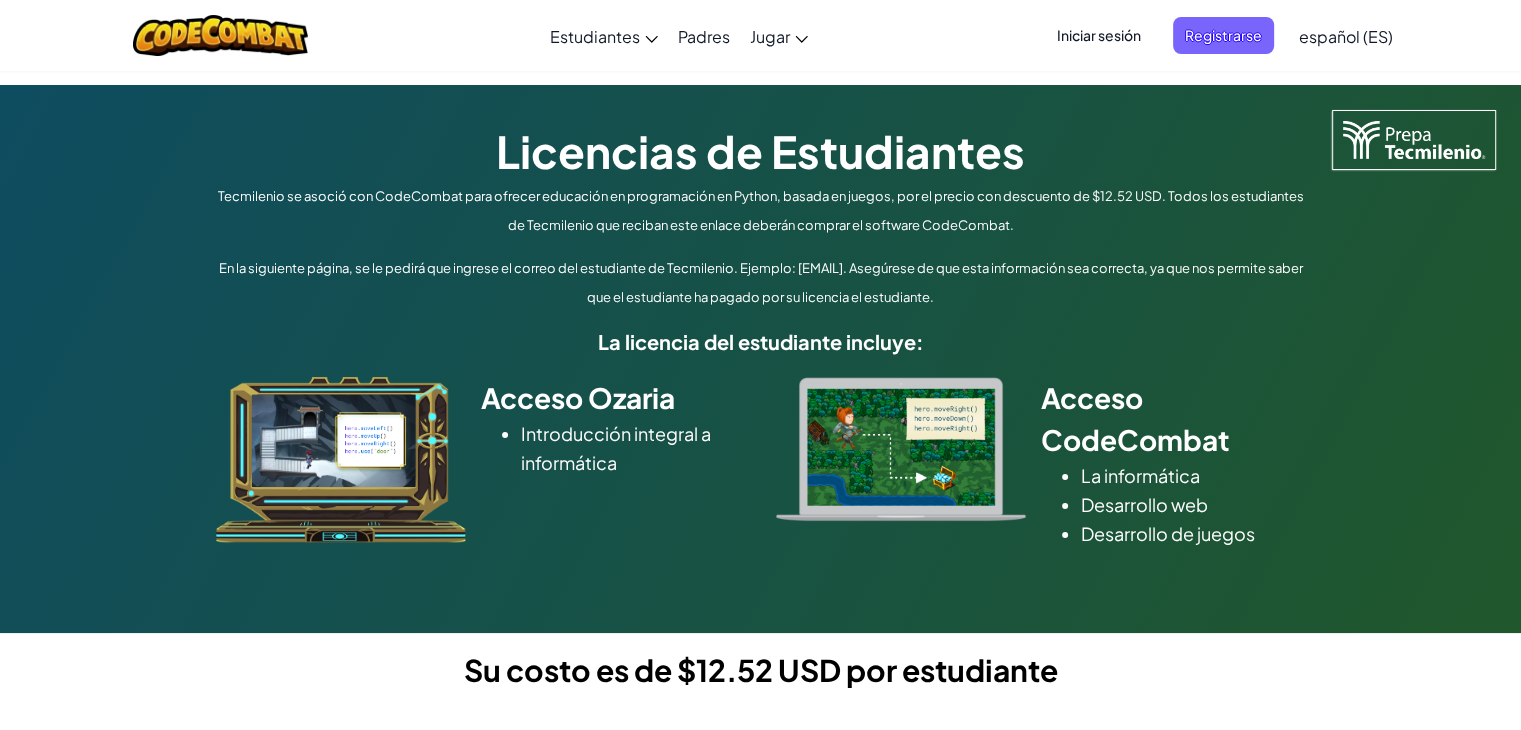 click on "Licencias de Estudiantes
Tecmilenio se asoció con CodeCombat para ofrecer educación en programación en Python, basada en juegos, por el precio con descuento de $12.52 USD. Todos los estudiantes de Tecmilenio que reciban este enlace deberán comprar el software CodeCombat.
En la siguiente página, se le pedirá que ingrese el correo del estudiante de Tecmilenio. Ejemplo: [EMAIL]. Asegúrese de que esta información sea correcta, ya que nos permite saber que el estudiante ha pagado por su licencia el estudiante.
La licencia del estudiante incluye:
Acceso Ozaria   Introducción integral a informática     Acceso CodeCombat   La informática   Desarrollo web   Desarrollo de juegos" at bounding box center (760, 359) 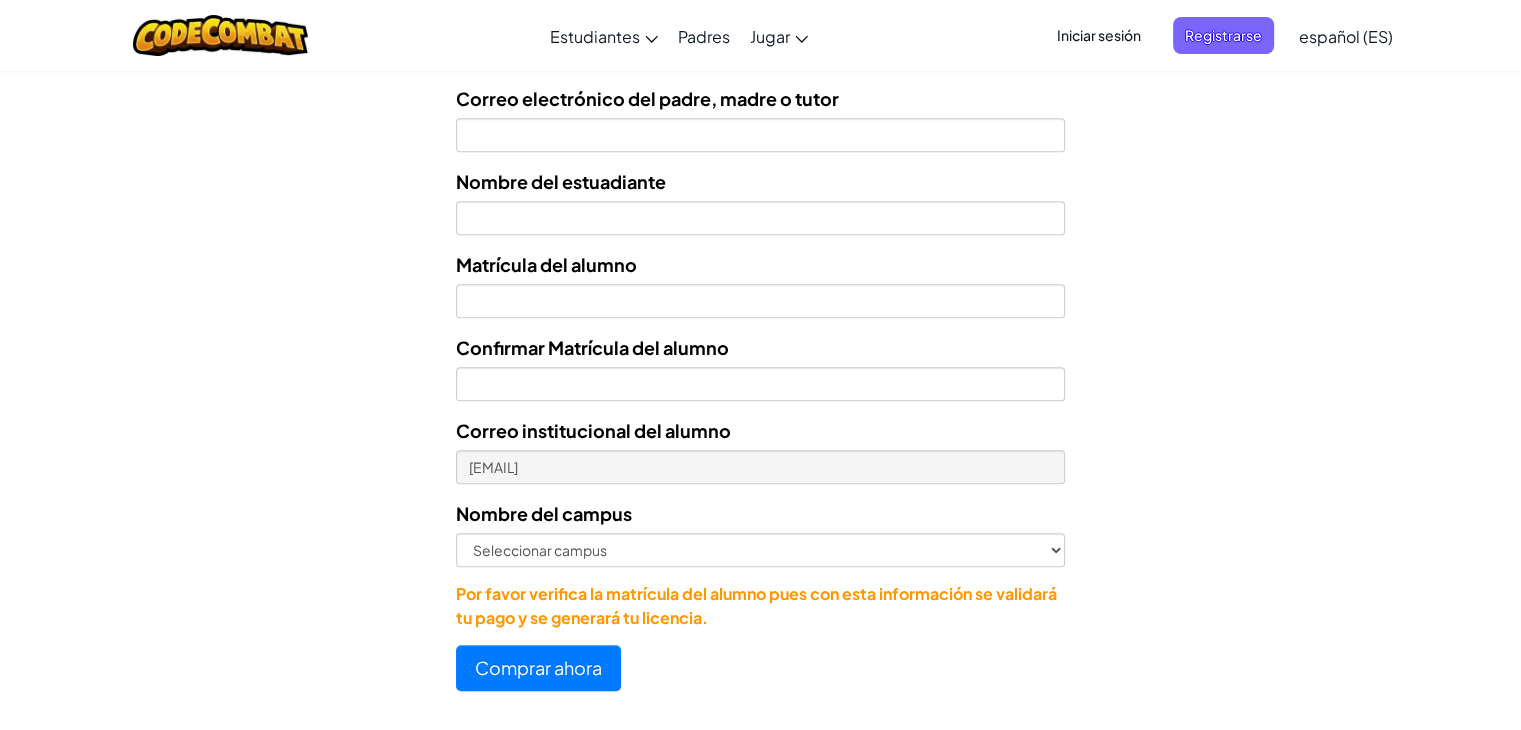 scroll, scrollTop: 840, scrollLeft: 0, axis: vertical 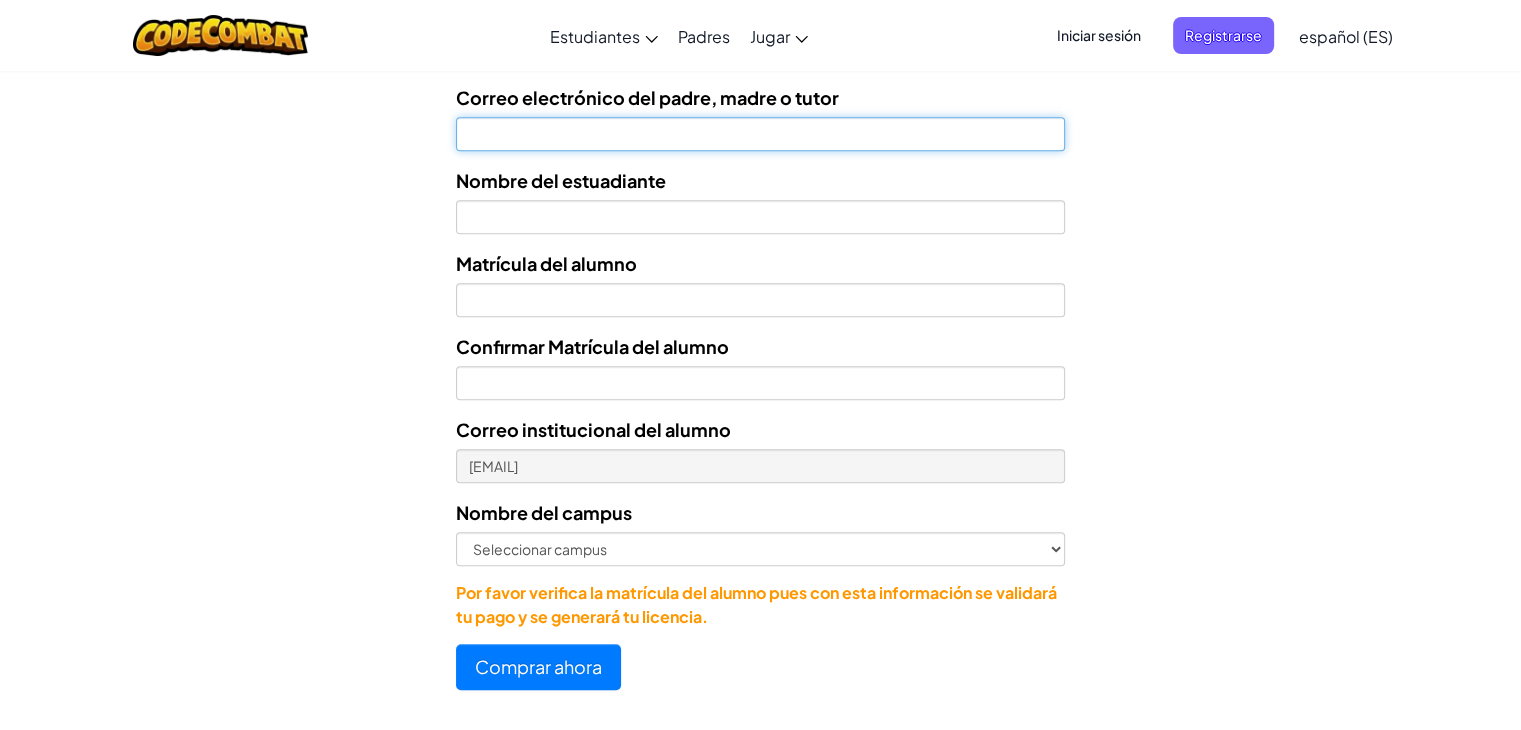 click on "Correo electrónico del padre, madre o tutor" at bounding box center [760, 134] 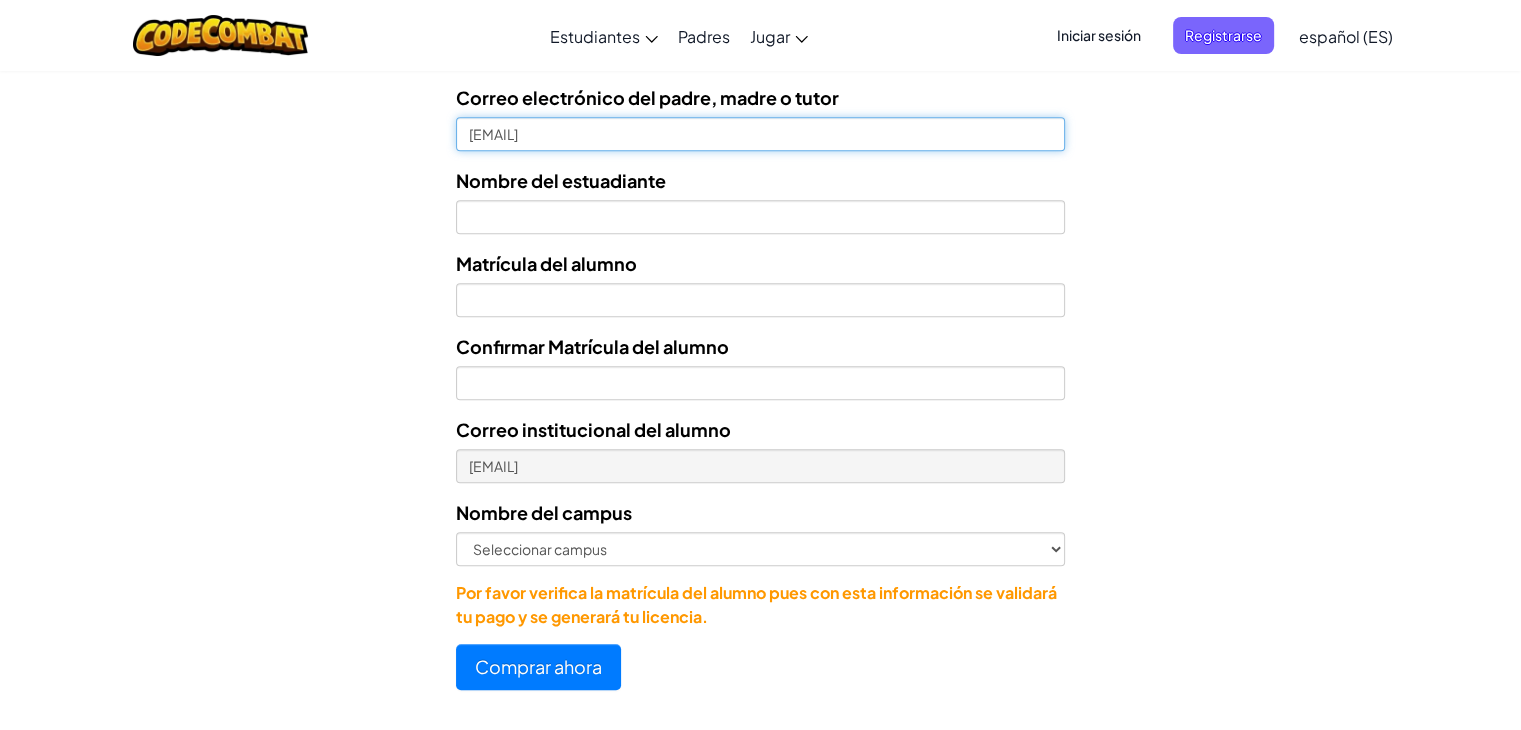type on "[EMAIL]" 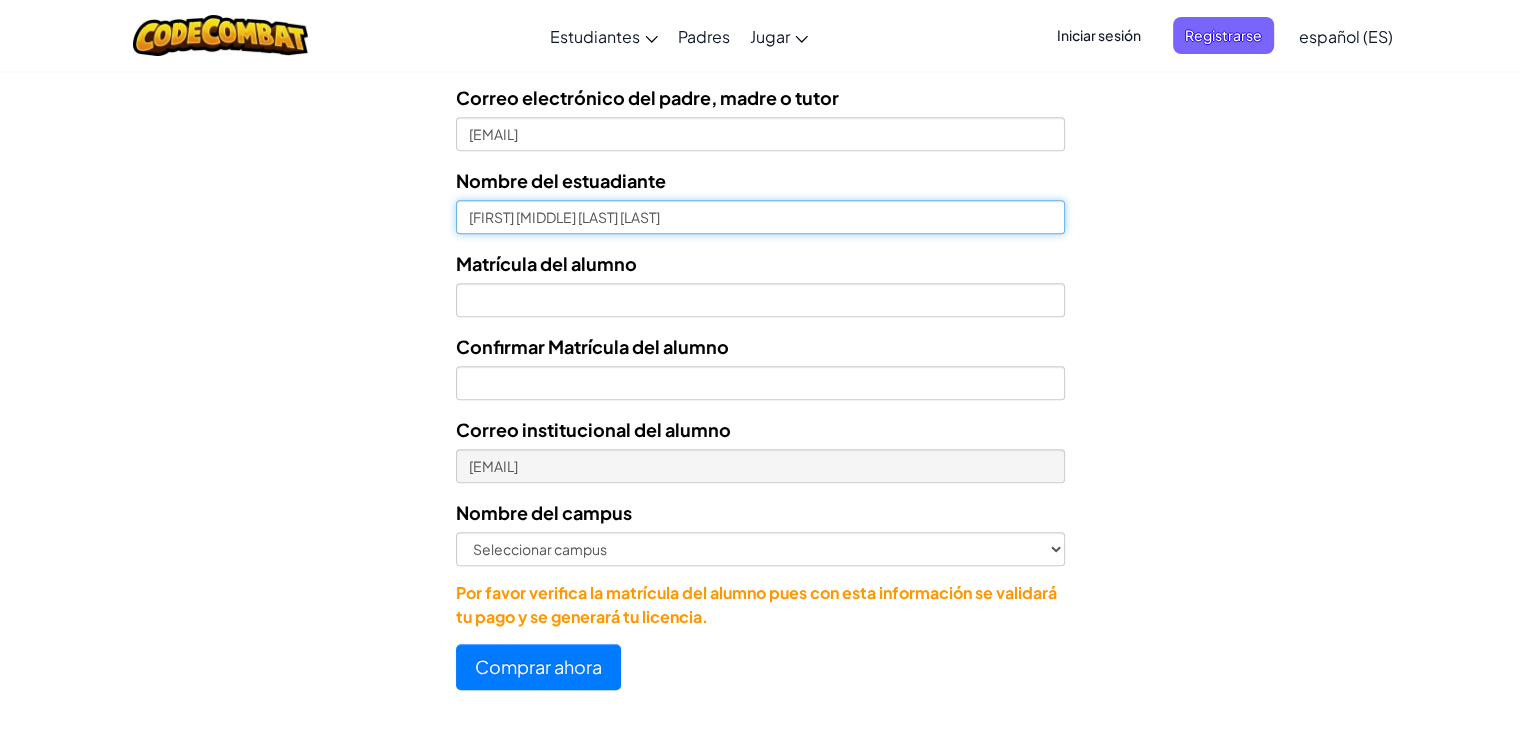 type on "Jahaziel Eliel Martinez Lopez" 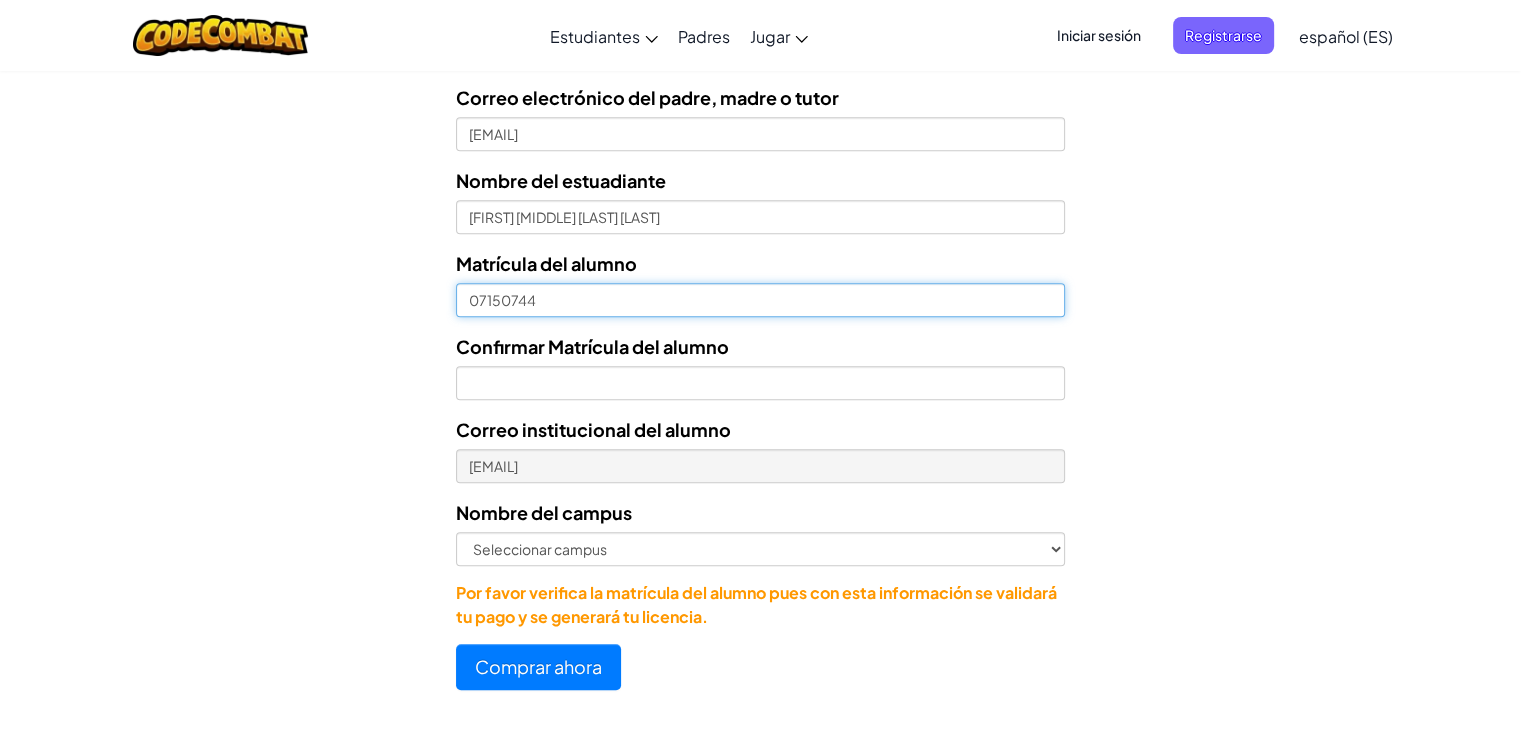 type on "[STUDENT_ID]" 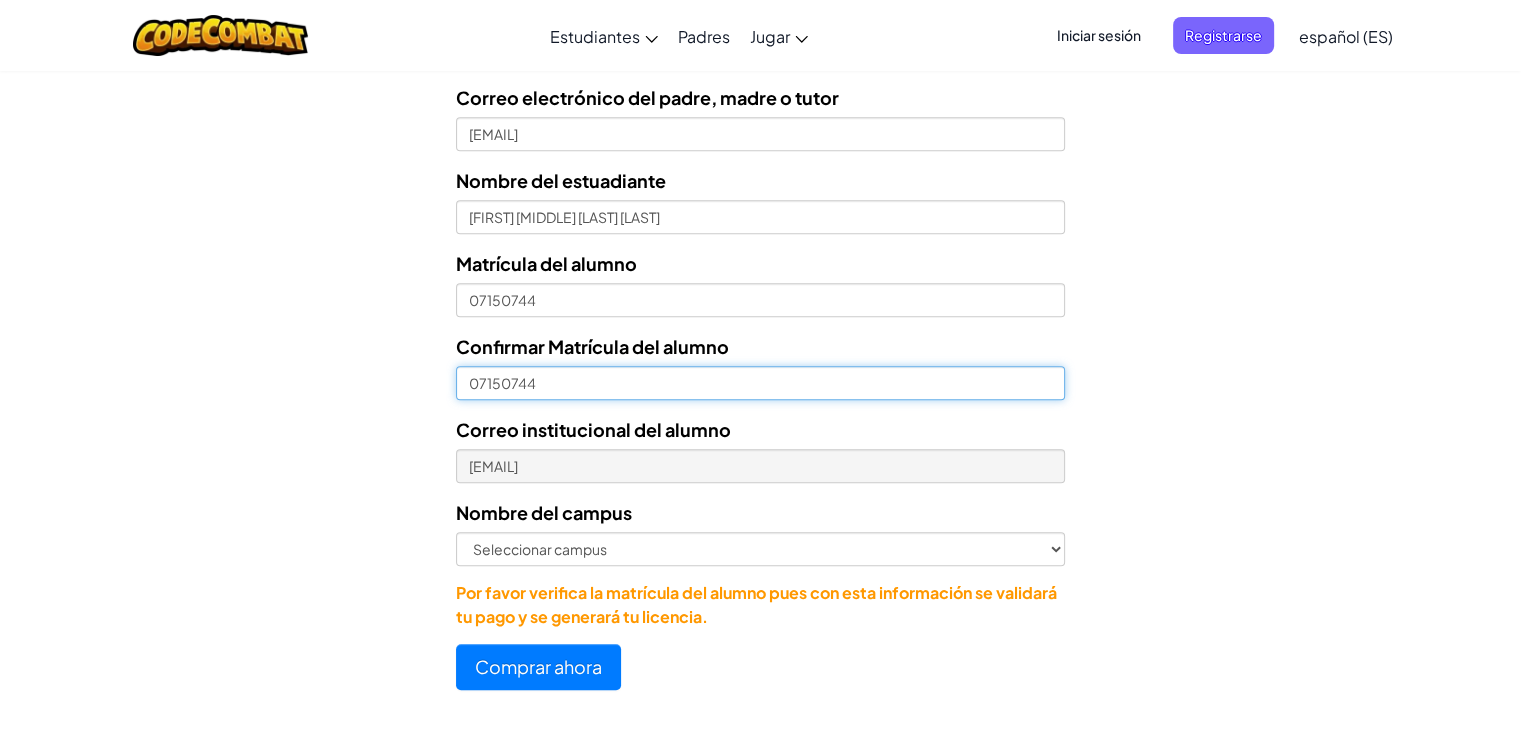 type on "[STUDENT_ID]" 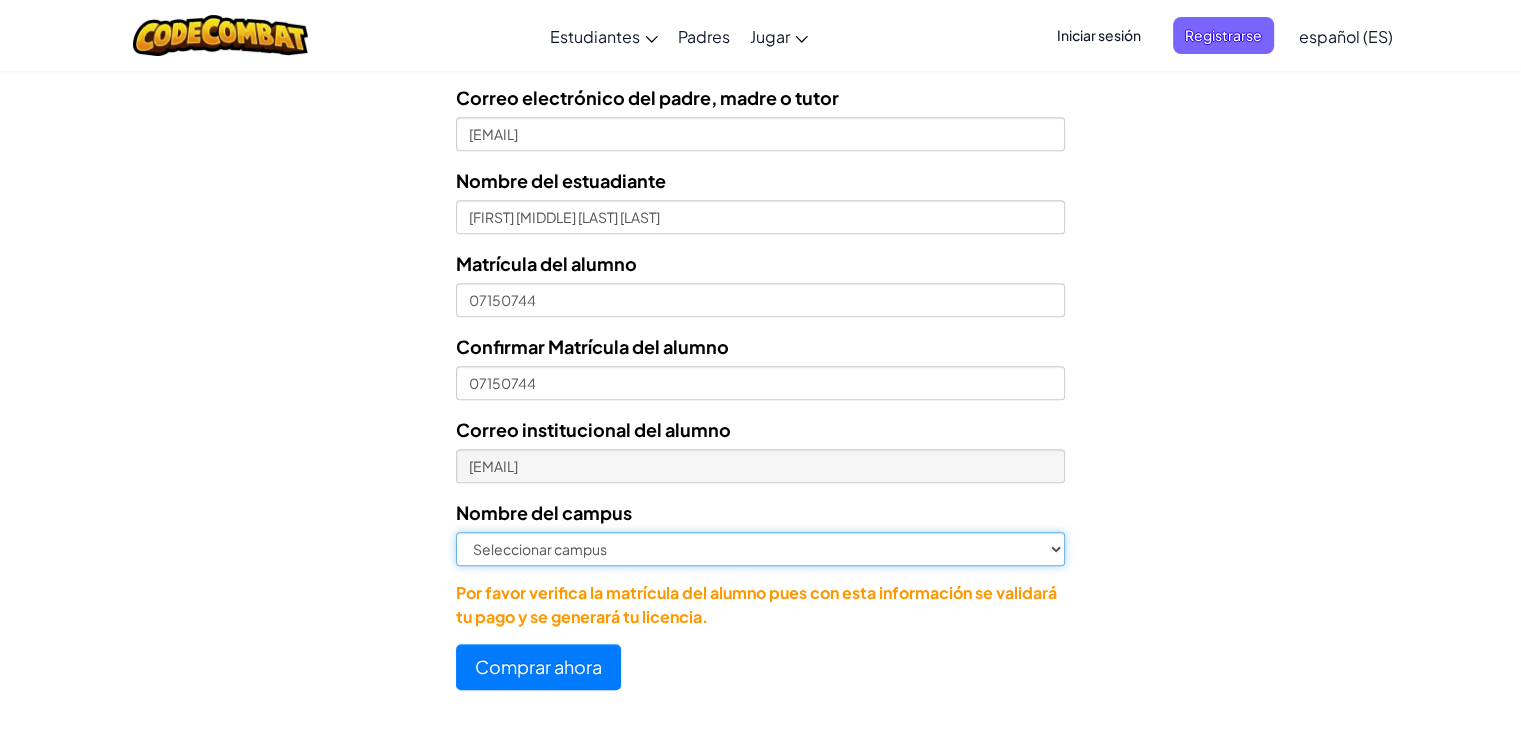 click on "Seleccionar campus
Cancún
Central
Chihuahua
Ciudad Juárez
Ciudad Obregón
Cuautitlán lzcalli
Cuernavaca
Culiacán
Cumbres
Durango
Ferrería
Guadalajara
Guadalupe
Hermosillo
Laguna
Las Torres
Los Mochis
Mazatlán
Morelia
Mérida
Nuevo Laredo
Online
Puebla
Querétaro
Reynosa
San Luis Potosí
San Nicolás
Toluca
Veracruz
Villahermosa
Zacatecas
Zapopan" at bounding box center [760, 549] 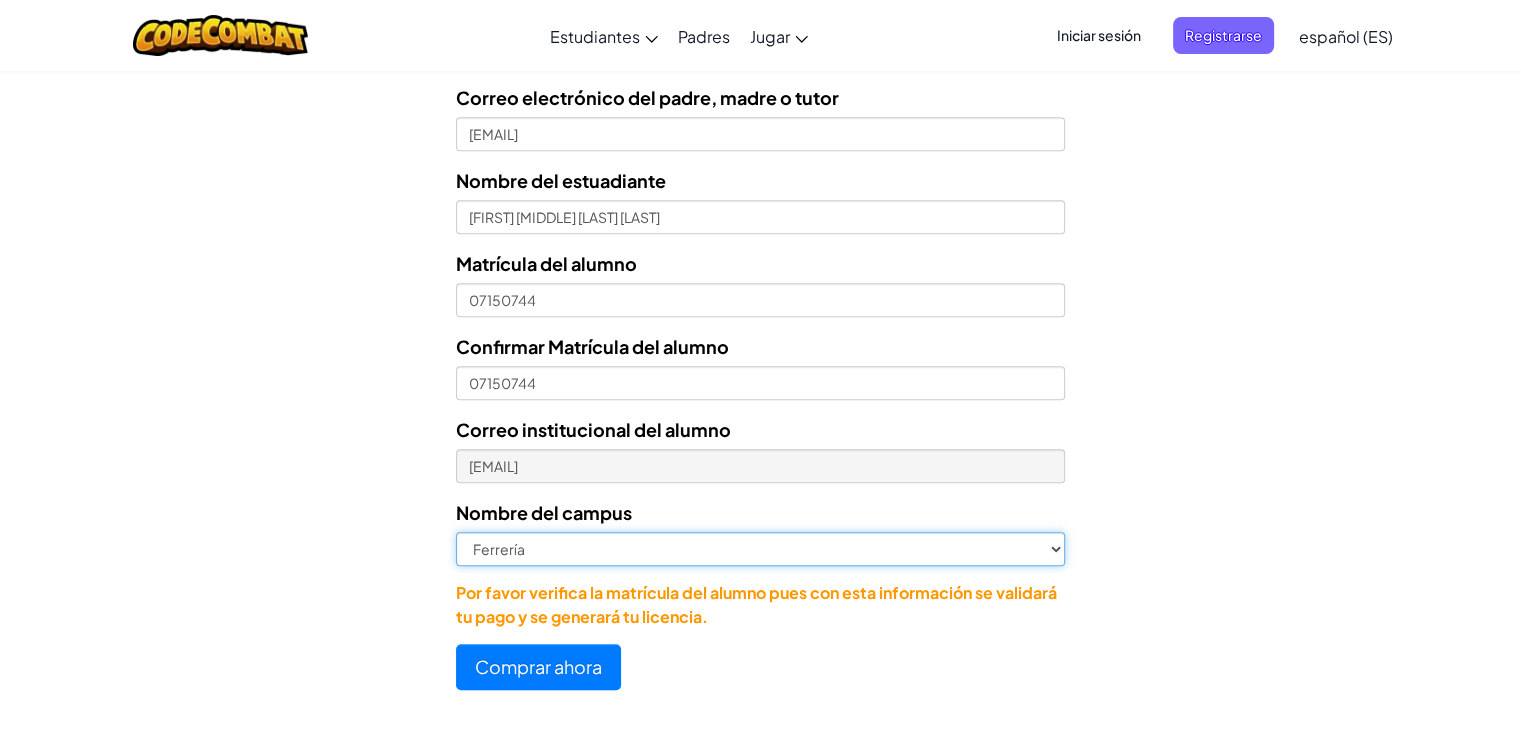 click on "Seleccionar campus
Cancún
Central
Chihuahua
Ciudad Juárez
Ciudad Obregón
Cuautitlán lzcalli
Cuernavaca
Culiacán
Cumbres
Durango
Ferrería
Guadalajara
Guadalupe
Hermosillo
Laguna
Las Torres
Los Mochis
Mazatlán
Morelia
Mérida
Nuevo Laredo
Online
Puebla
Querétaro
Reynosa
San Luis Potosí
San Nicolás
Toluca
Veracruz
Villahermosa
Zacatecas
Zapopan" at bounding box center [760, 549] 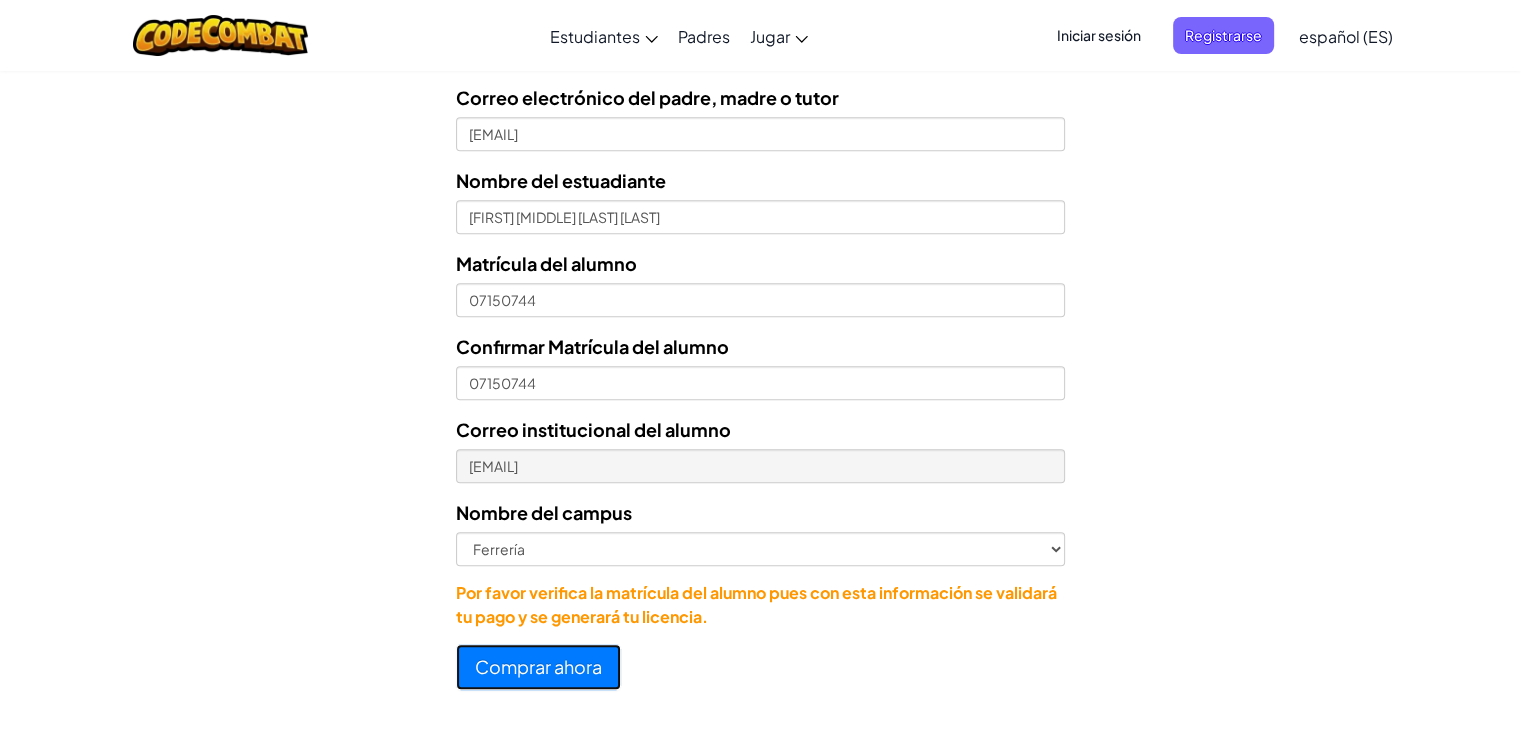 click on "Comprar ahora" at bounding box center (538, 667) 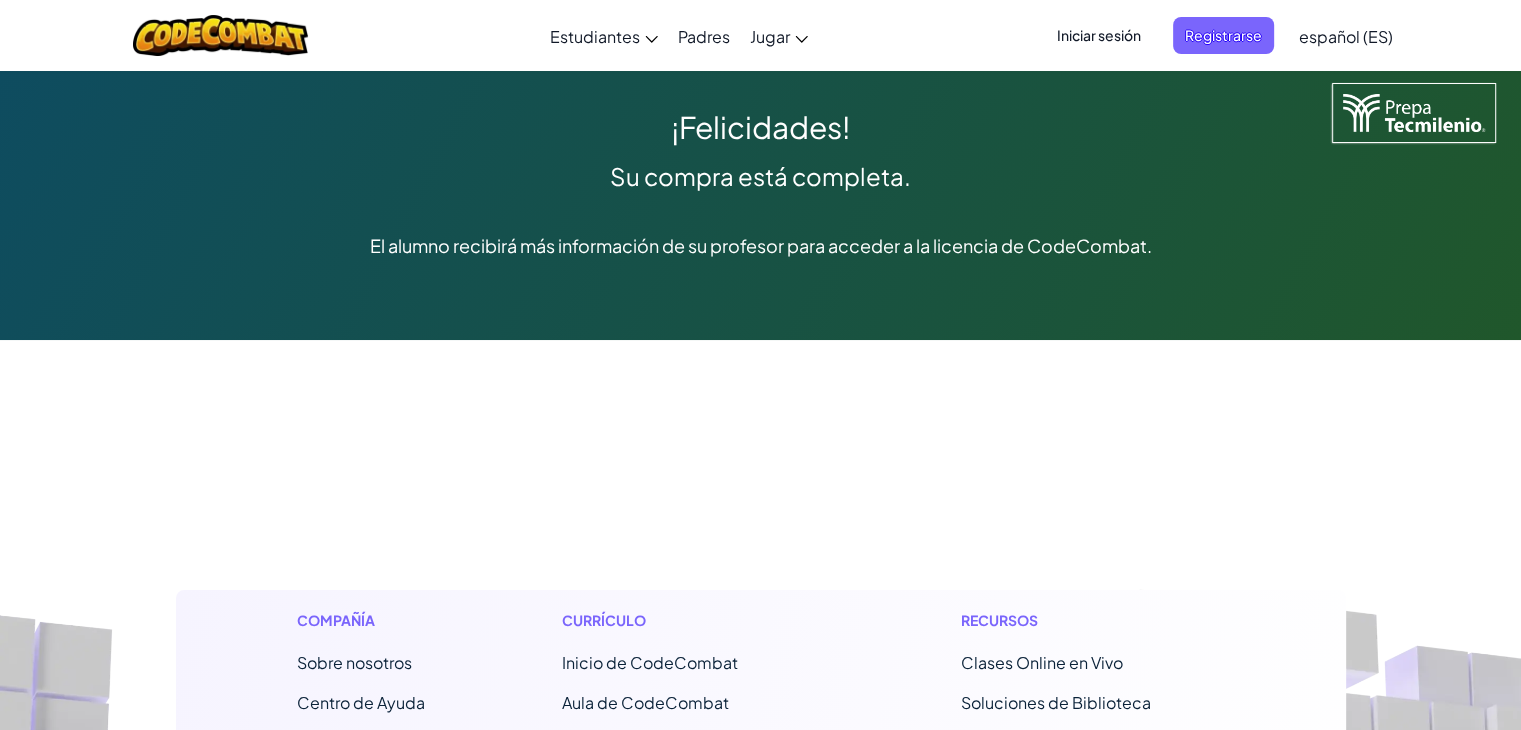 scroll, scrollTop: 0, scrollLeft: 0, axis: both 